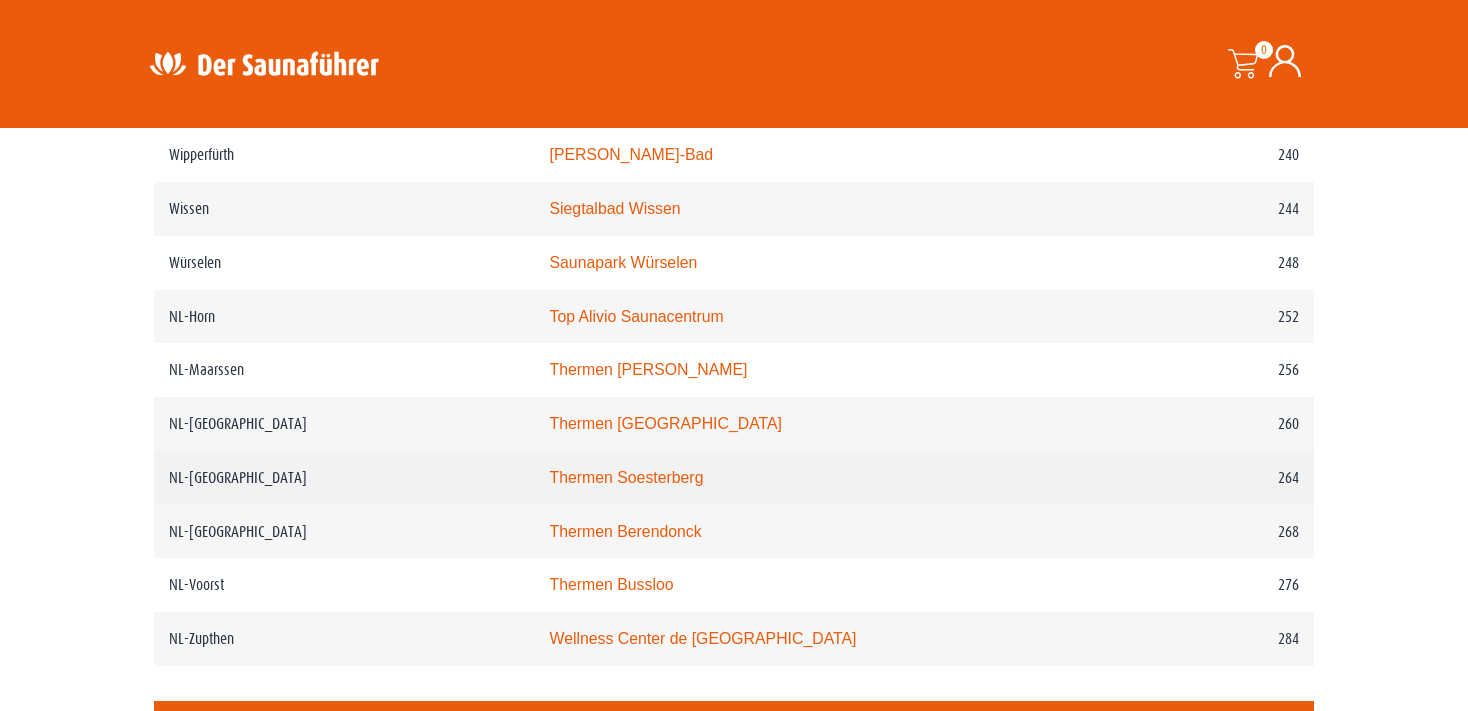 scroll, scrollTop: 4118, scrollLeft: 0, axis: vertical 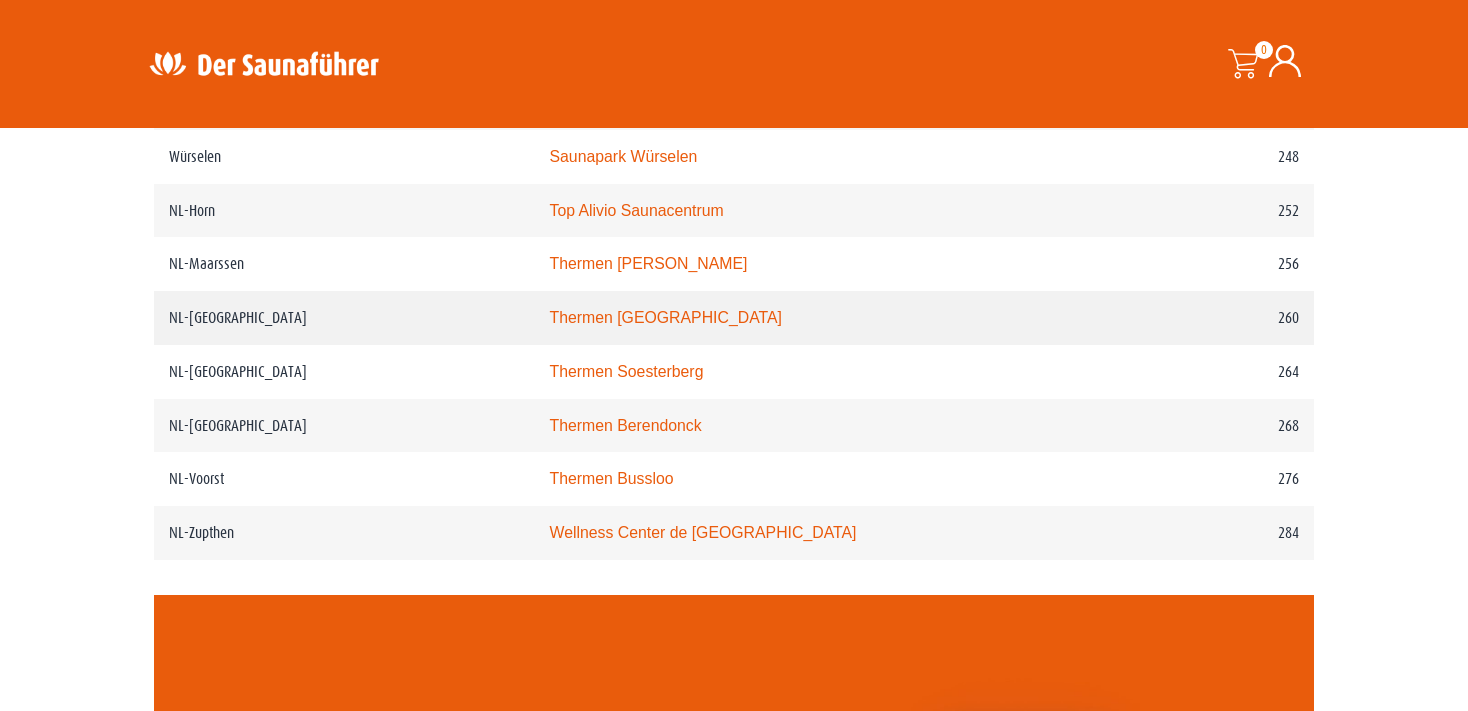 click on "Thermen Maastricht" at bounding box center [665, 317] 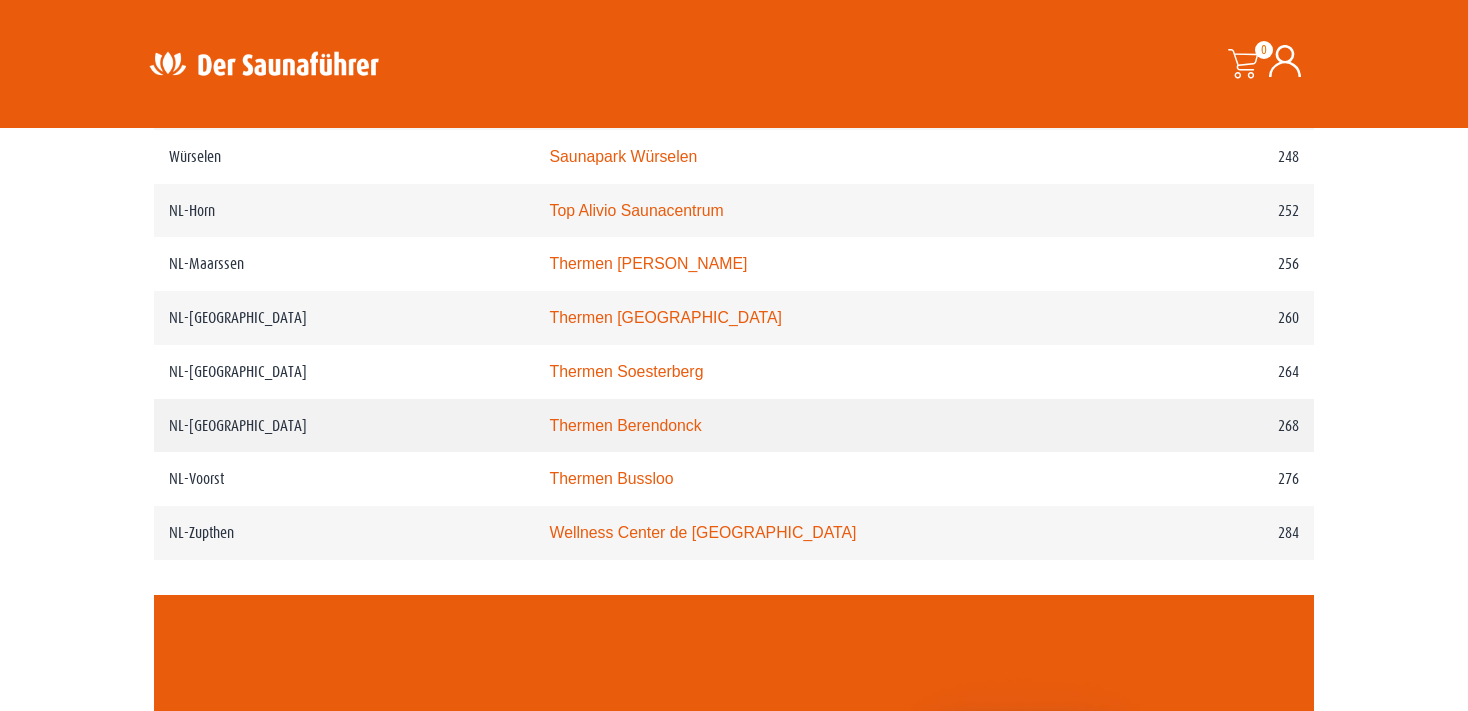 click on "Thermen Berendonck" at bounding box center (625, 425) 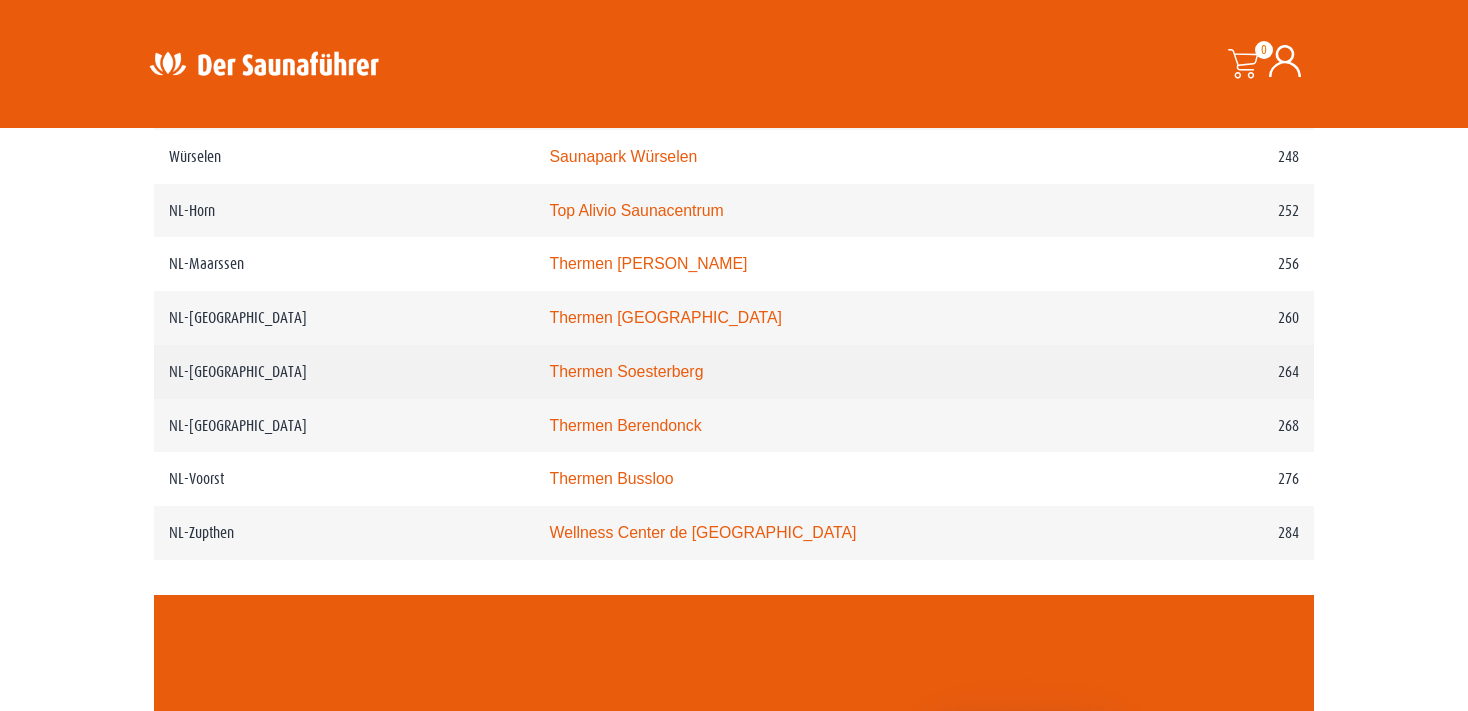 click on "Thermen Soesterberg" at bounding box center [626, 371] 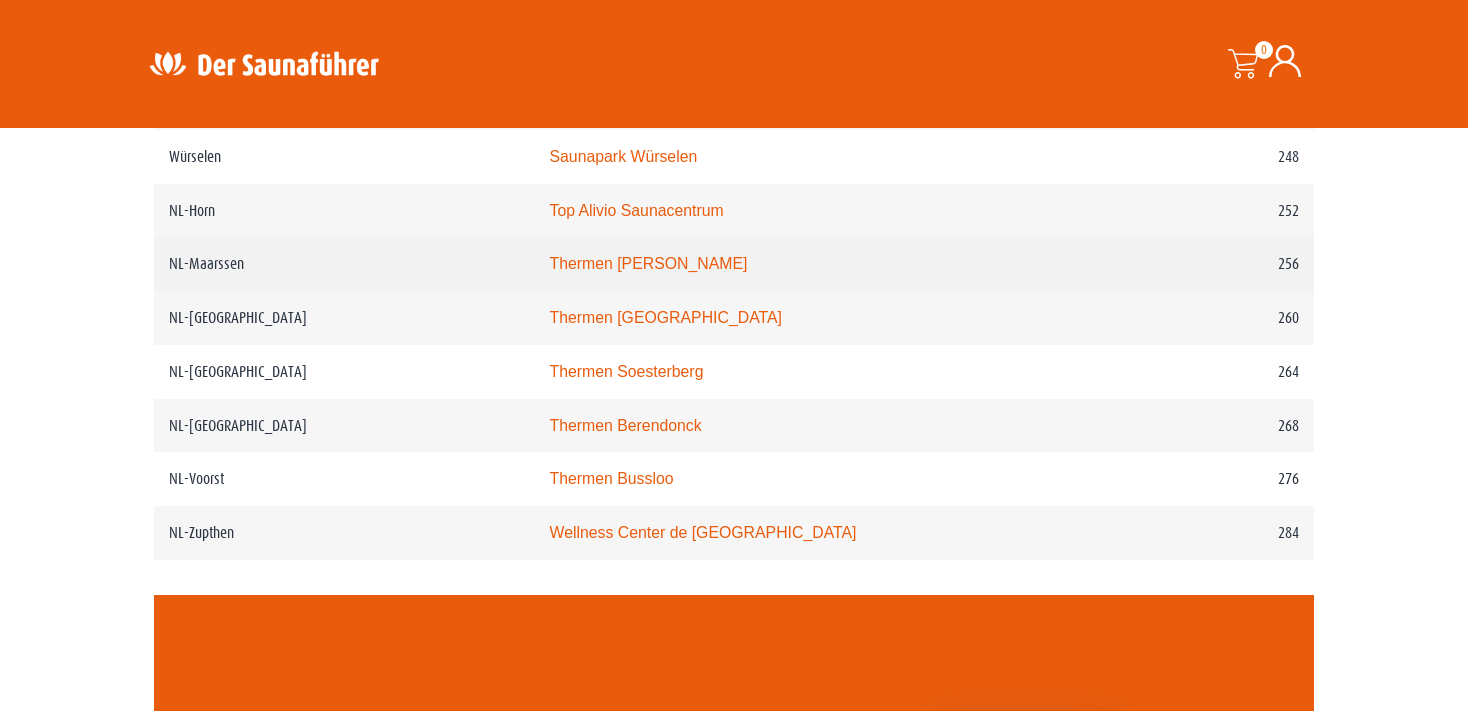 click on "Thermen Maarssen" at bounding box center (648, 263) 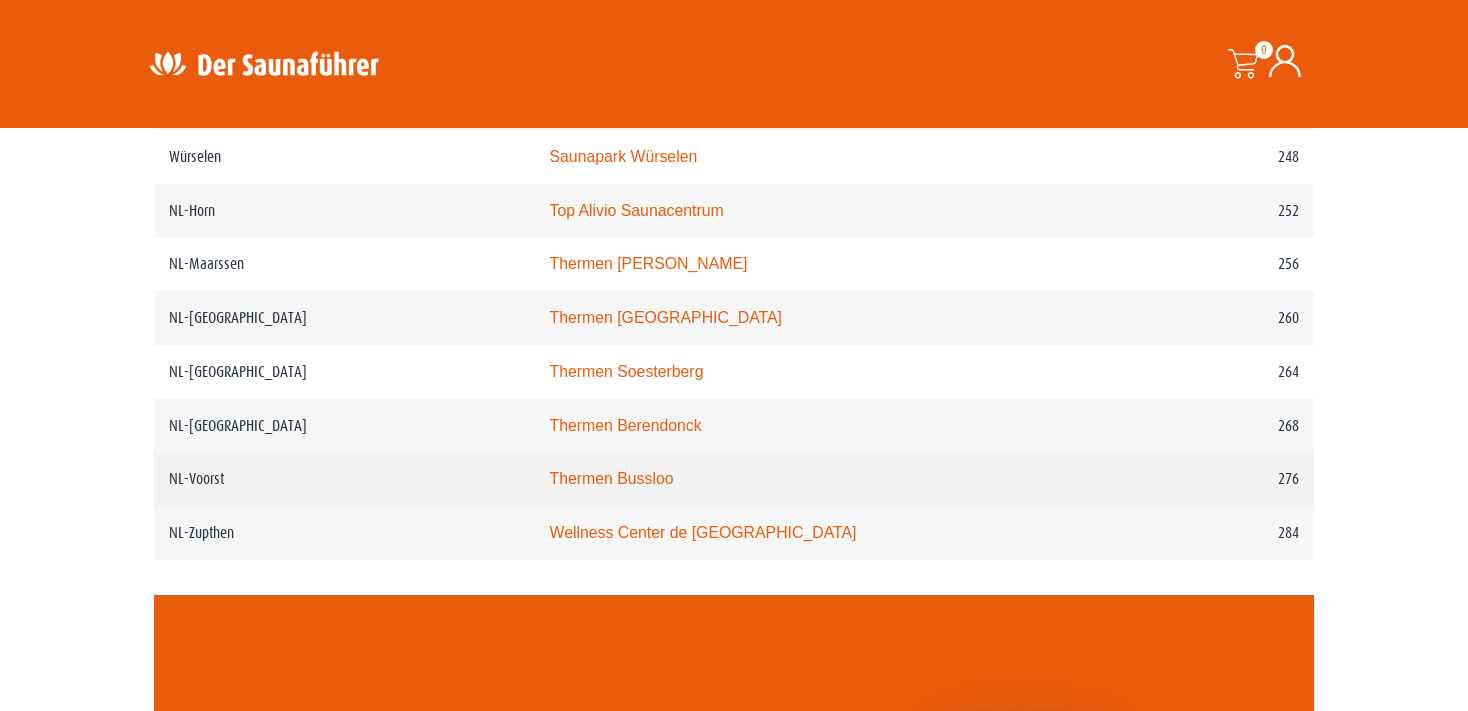 click on "Thermen Bussloo" at bounding box center [611, 478] 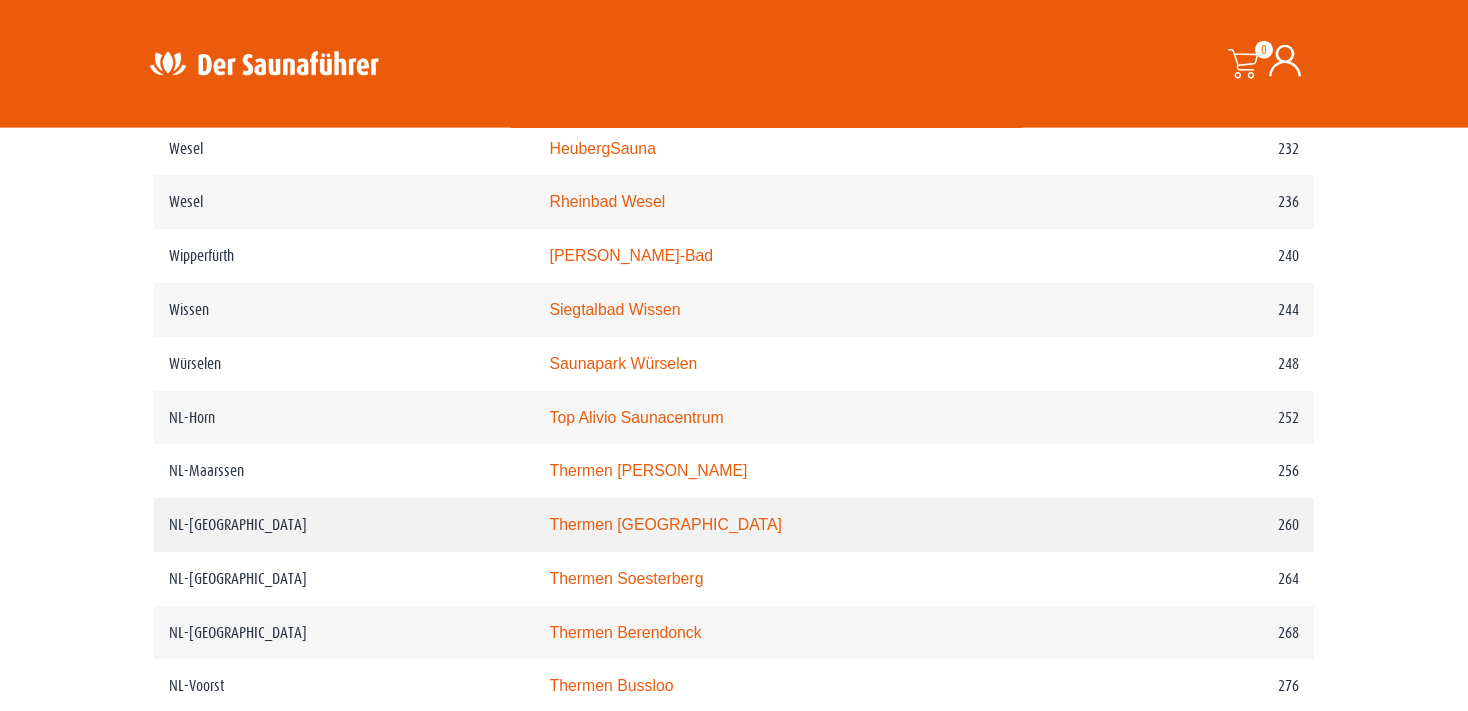 scroll, scrollTop: 3907, scrollLeft: 0, axis: vertical 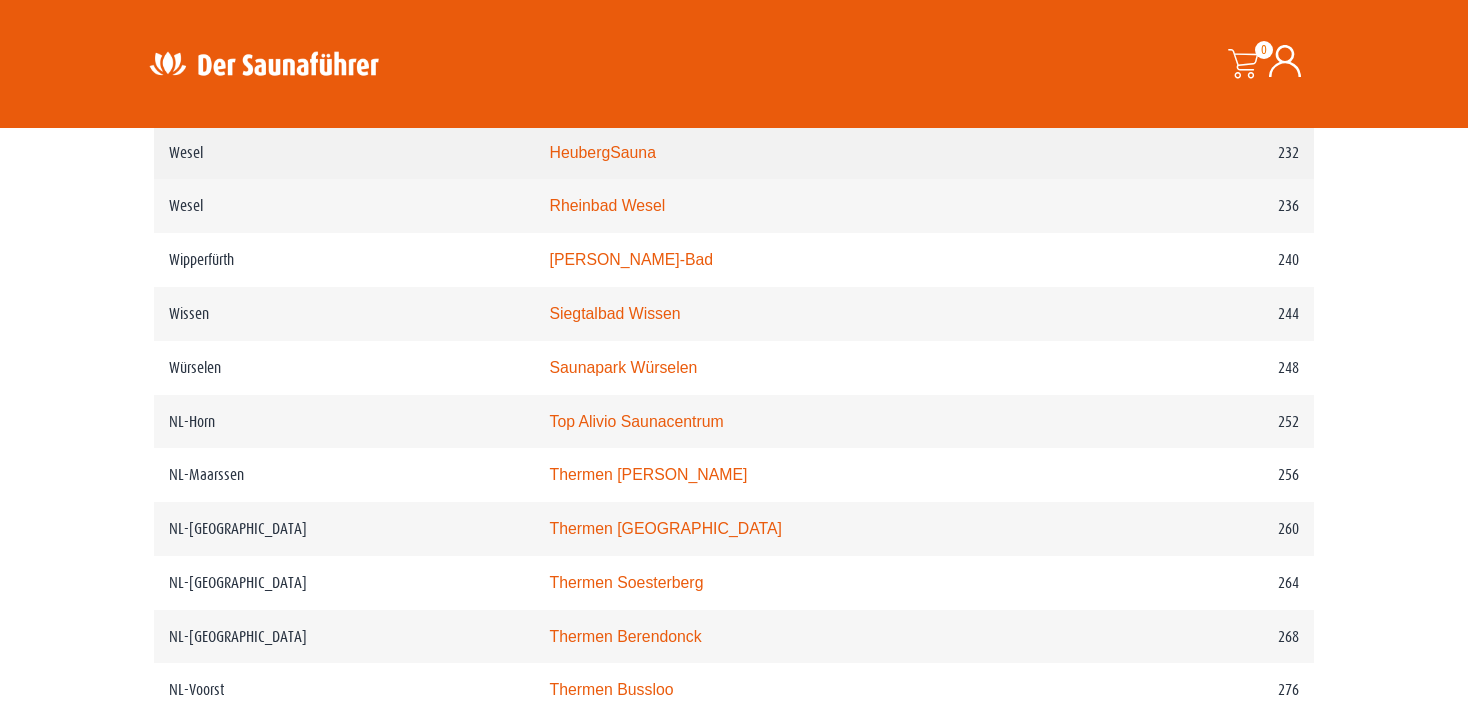 click on "HeubergSauna" at bounding box center (602, 152) 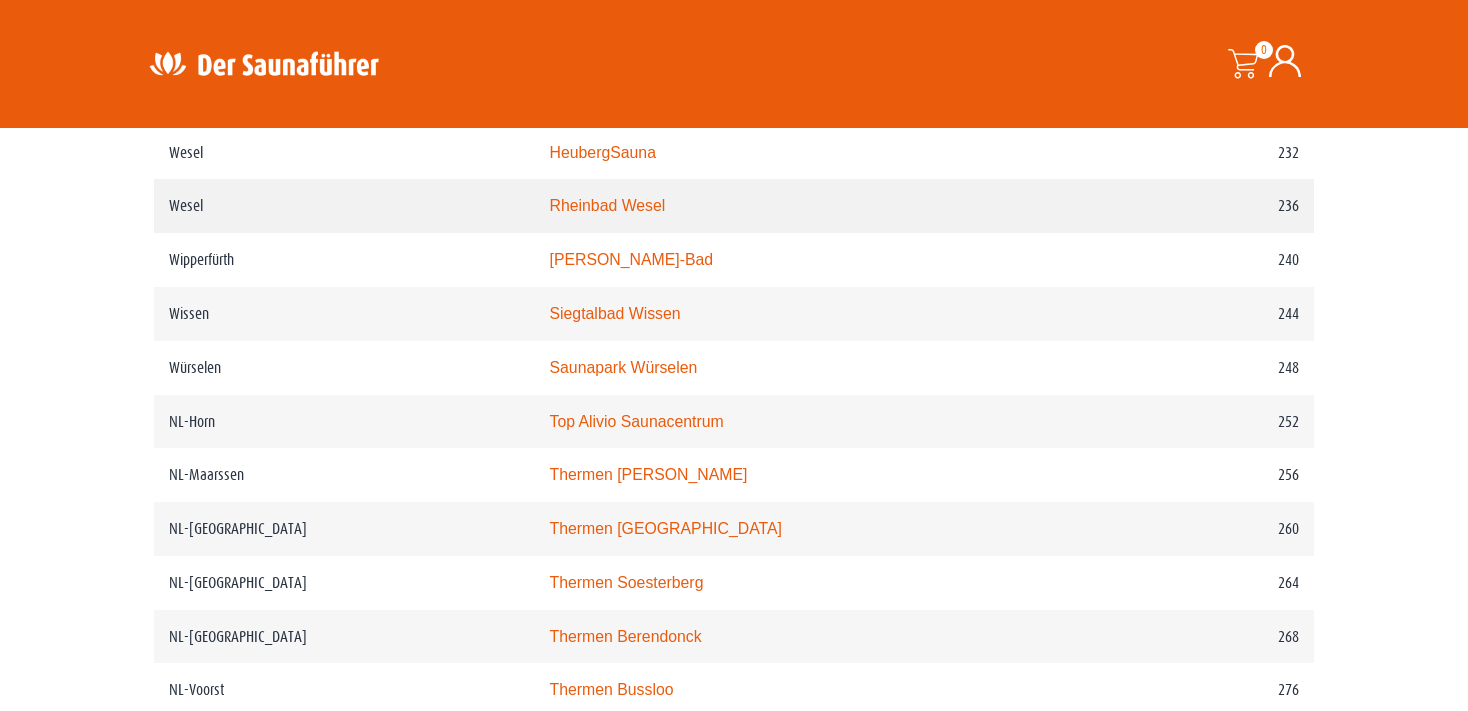 click on "Rheinbad Wesel" at bounding box center [607, 205] 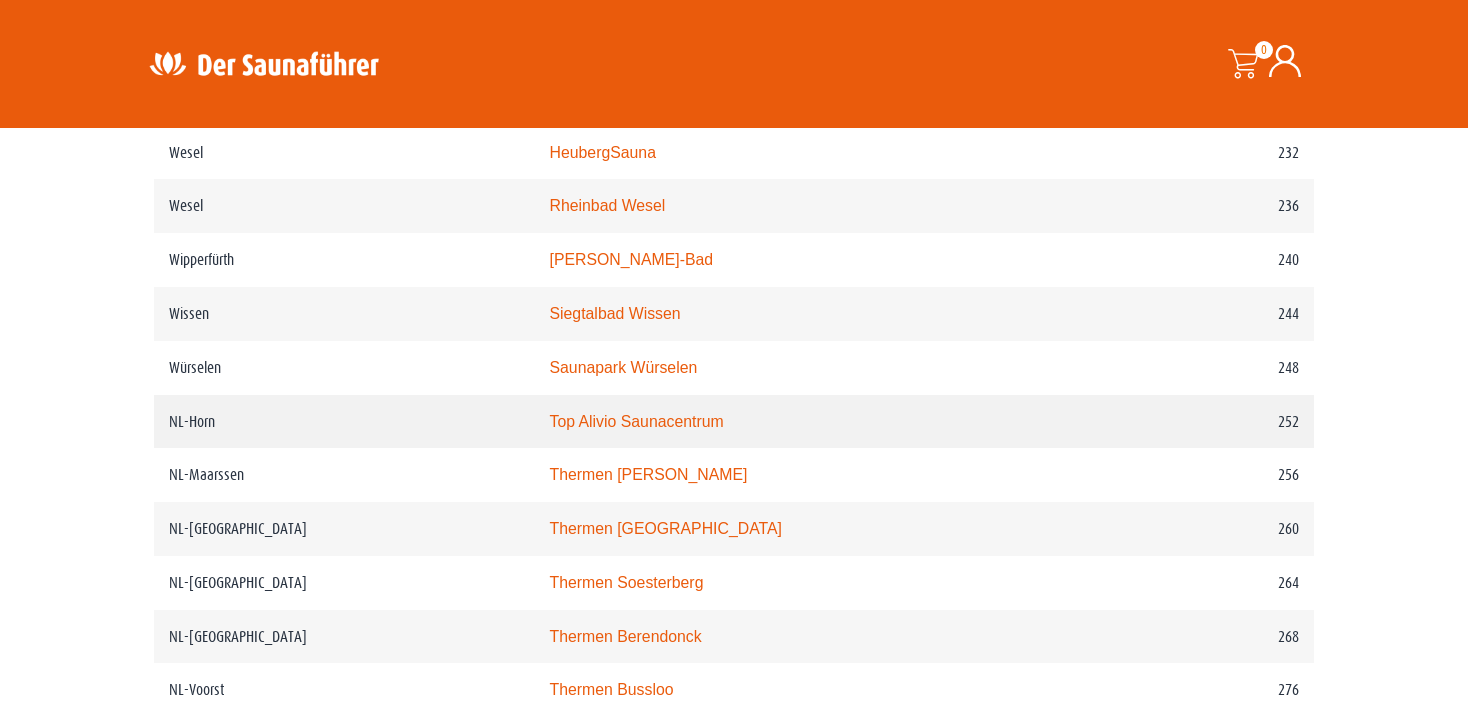 click on "Top Alivio Saunacentrum" at bounding box center [636, 421] 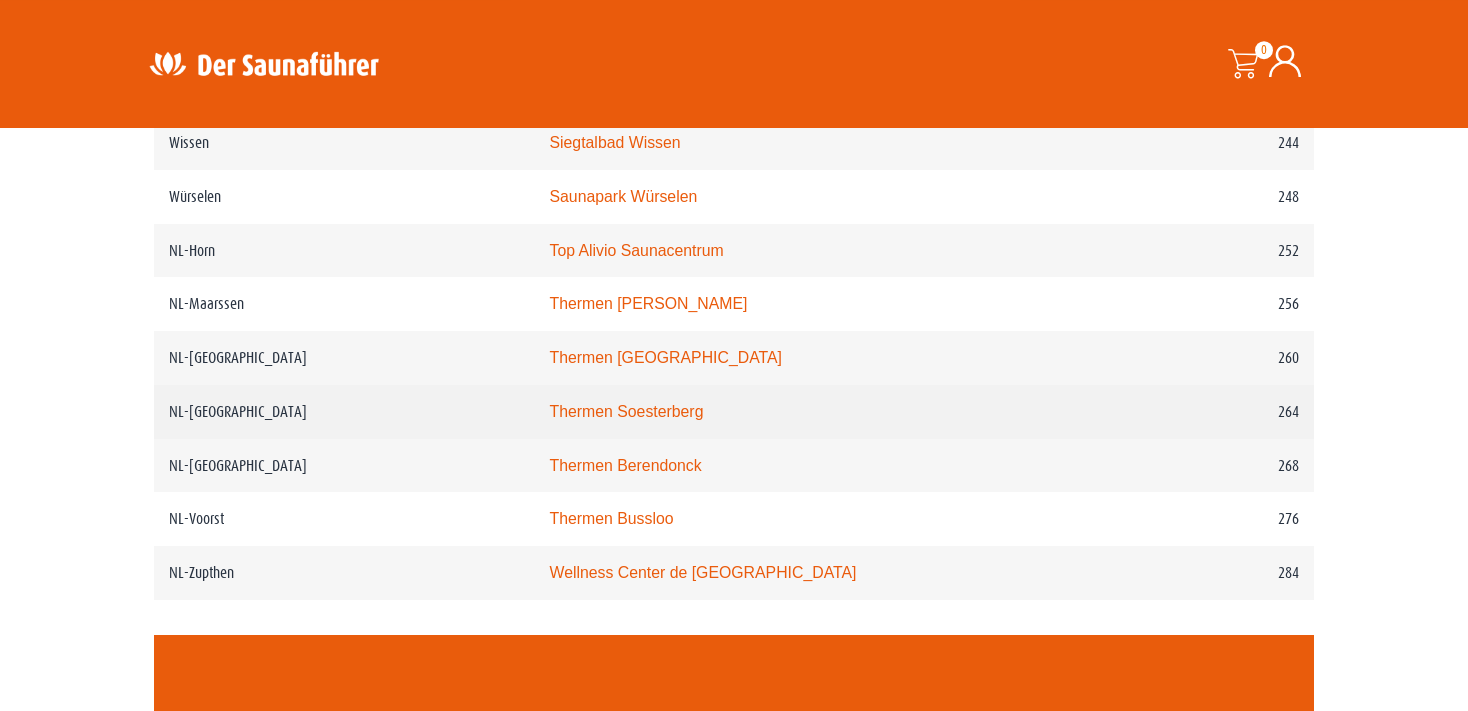 scroll, scrollTop: 4118, scrollLeft: 0, axis: vertical 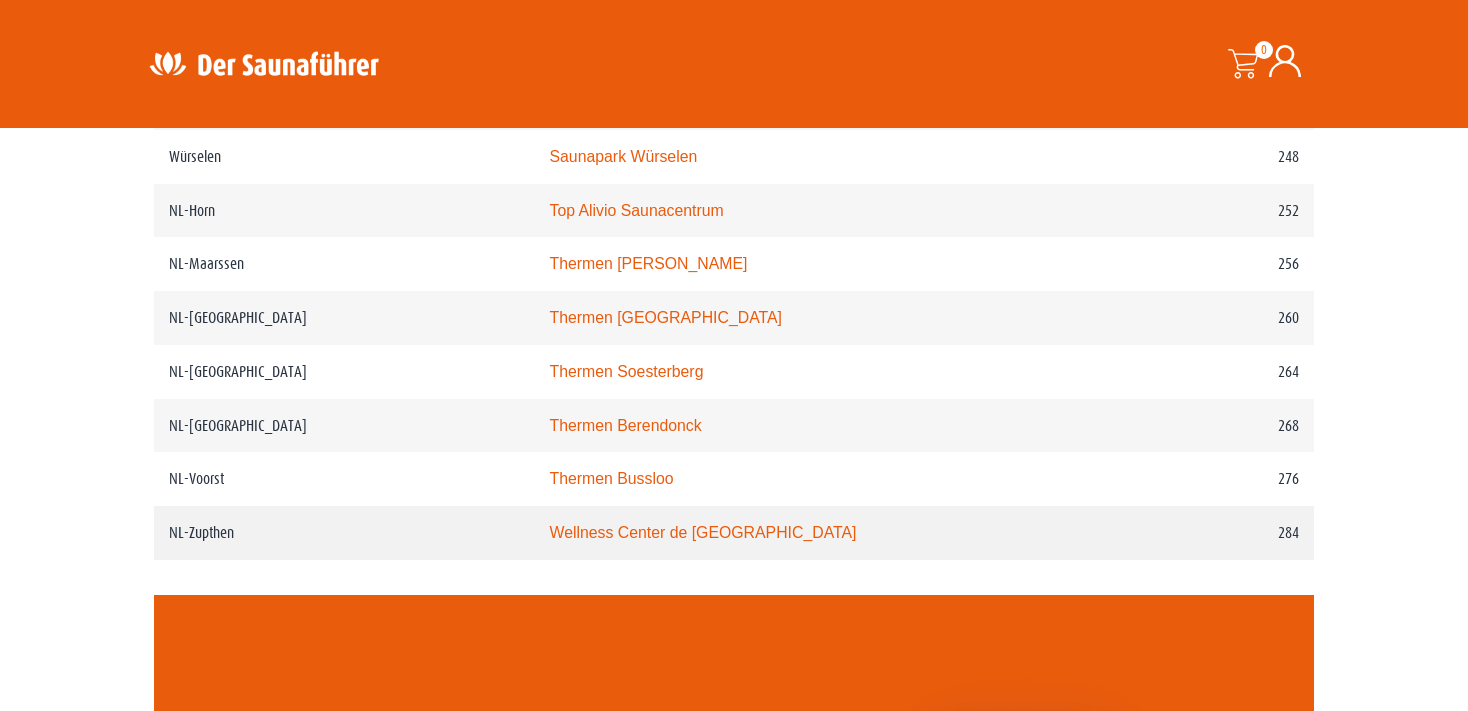 click on "Wellness Center de Bronsbergen" at bounding box center (702, 532) 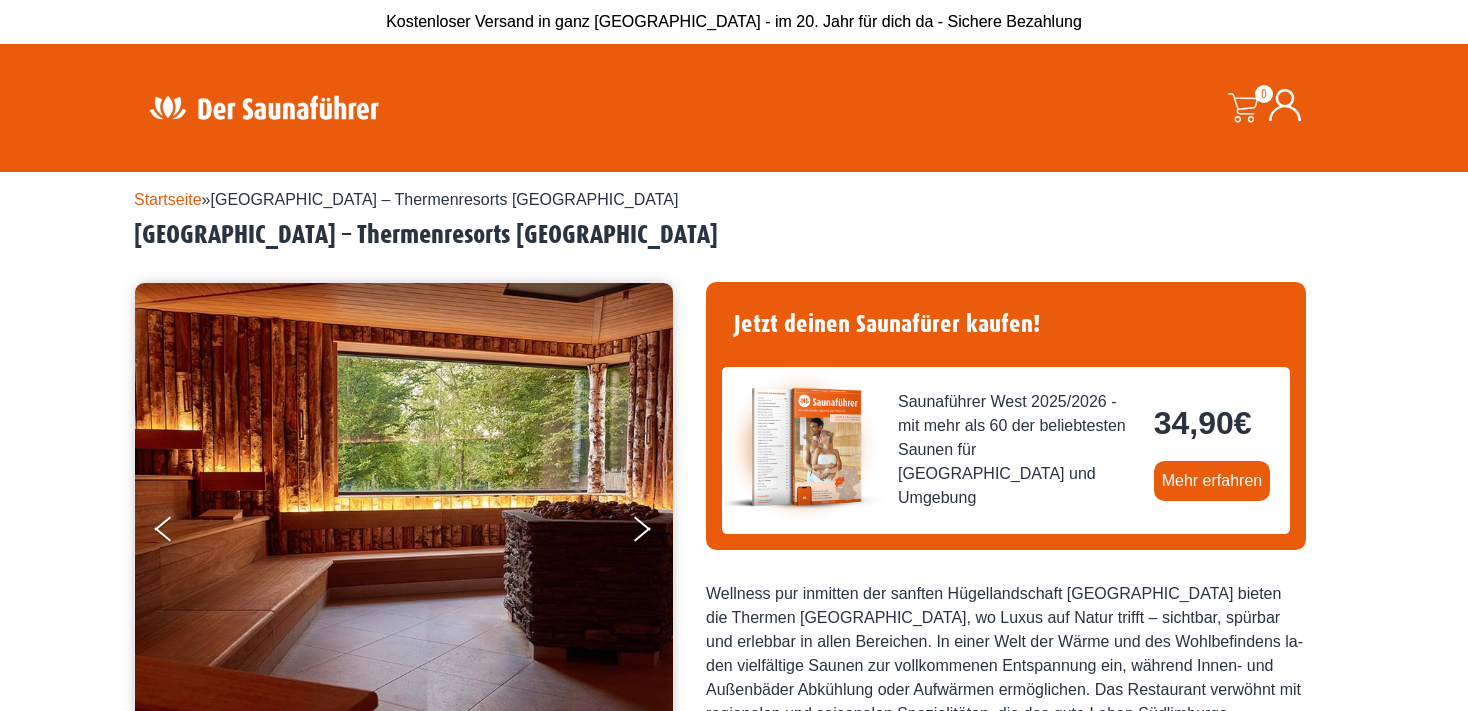 scroll, scrollTop: 0, scrollLeft: 0, axis: both 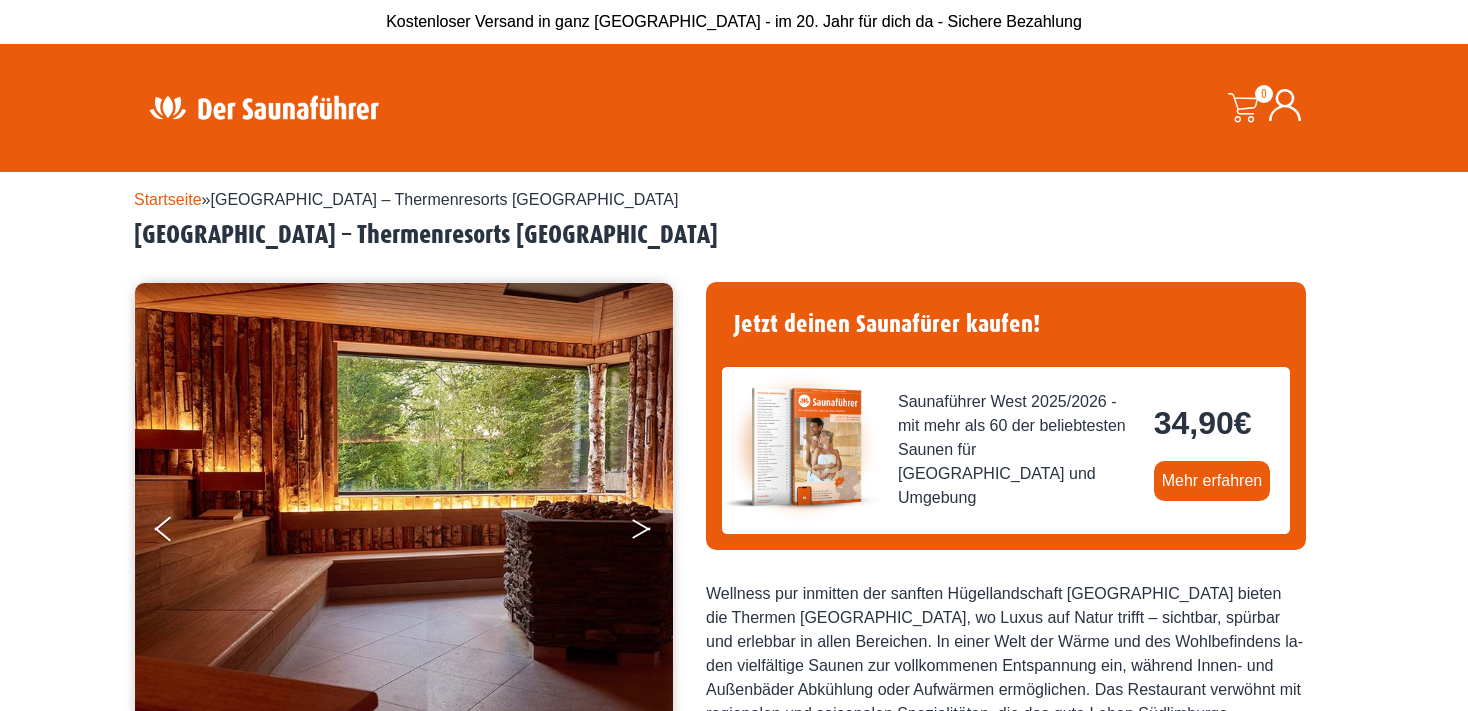 click at bounding box center [655, 533] 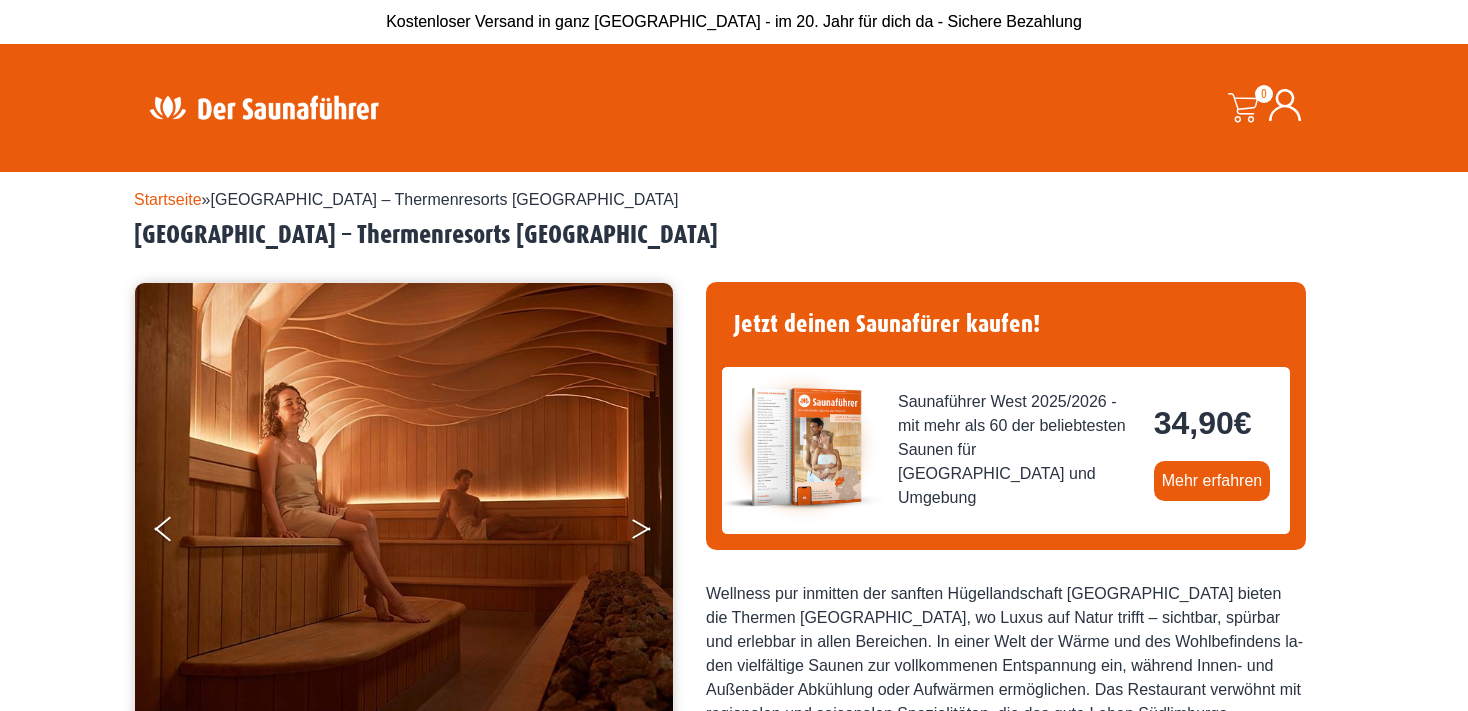 click at bounding box center (655, 533) 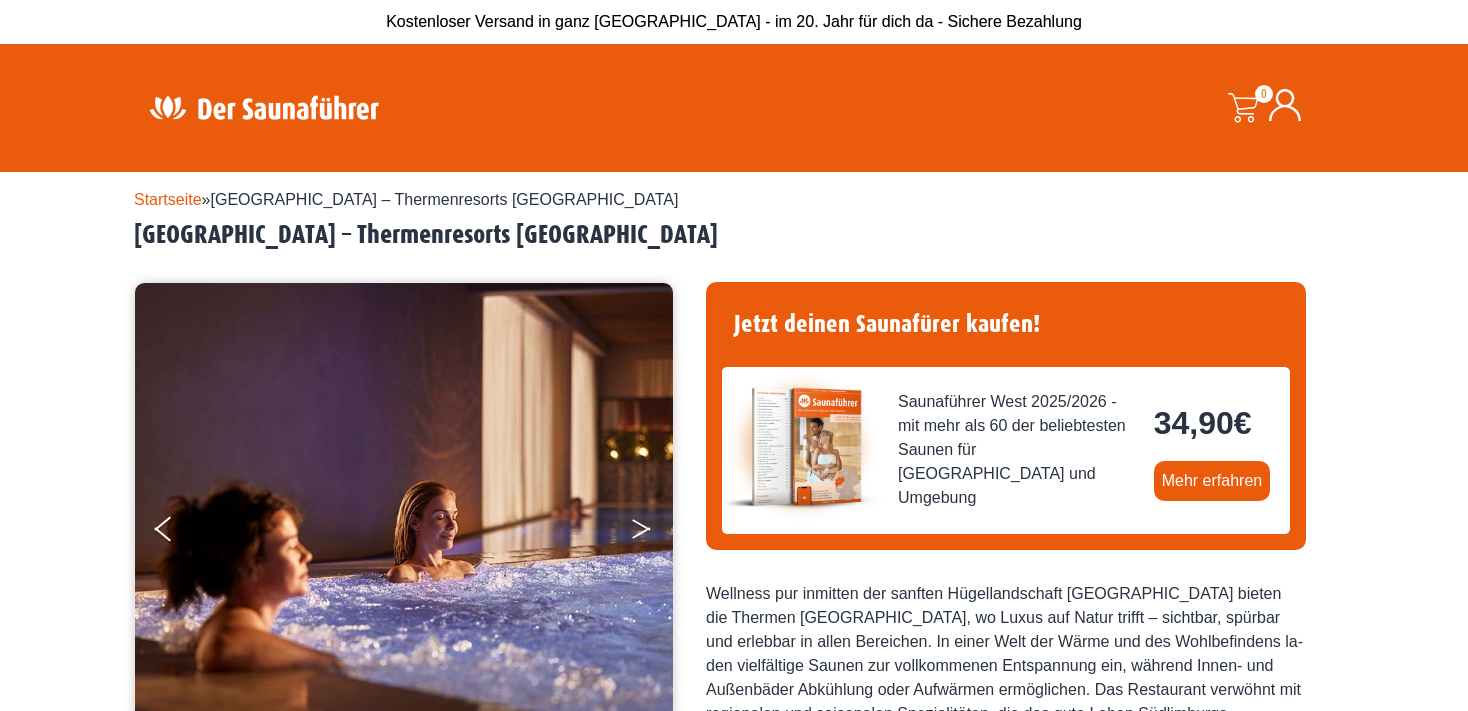 click at bounding box center (655, 533) 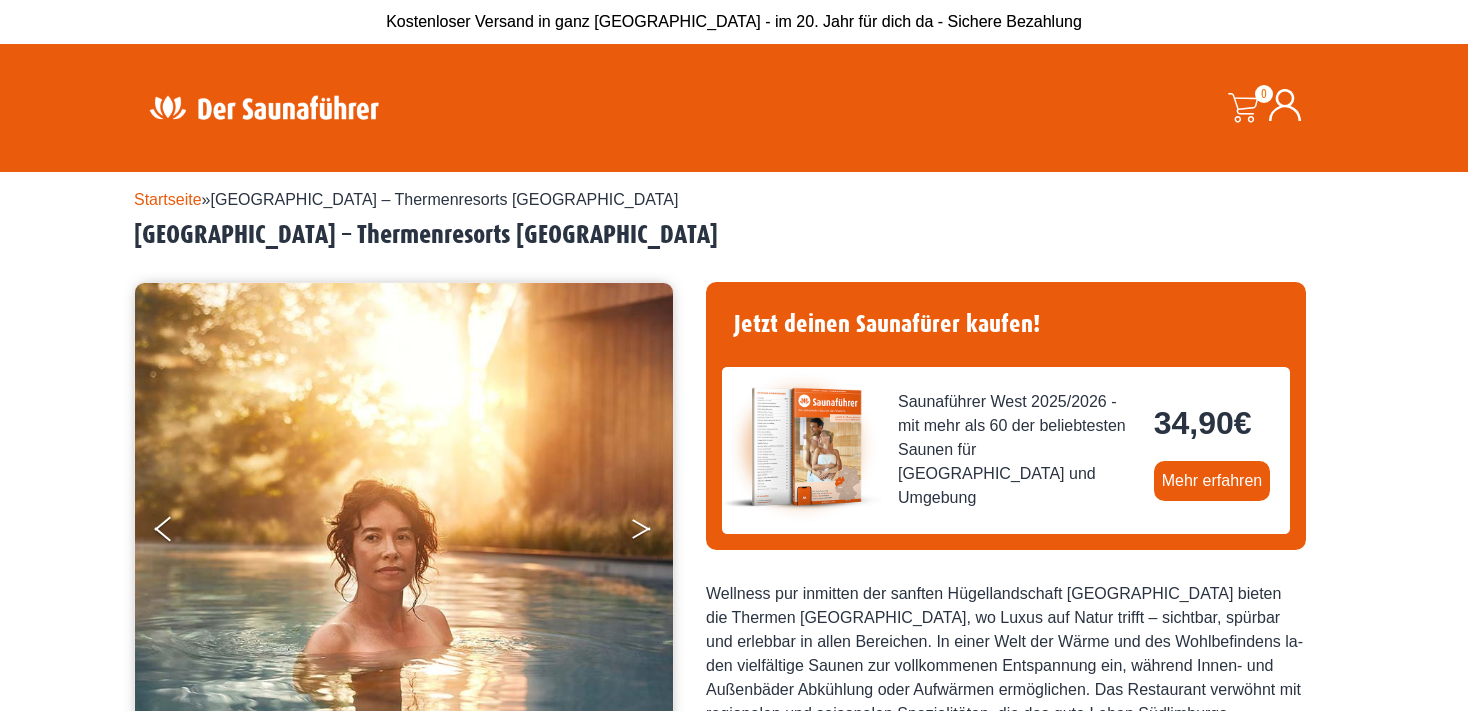 click at bounding box center [655, 533] 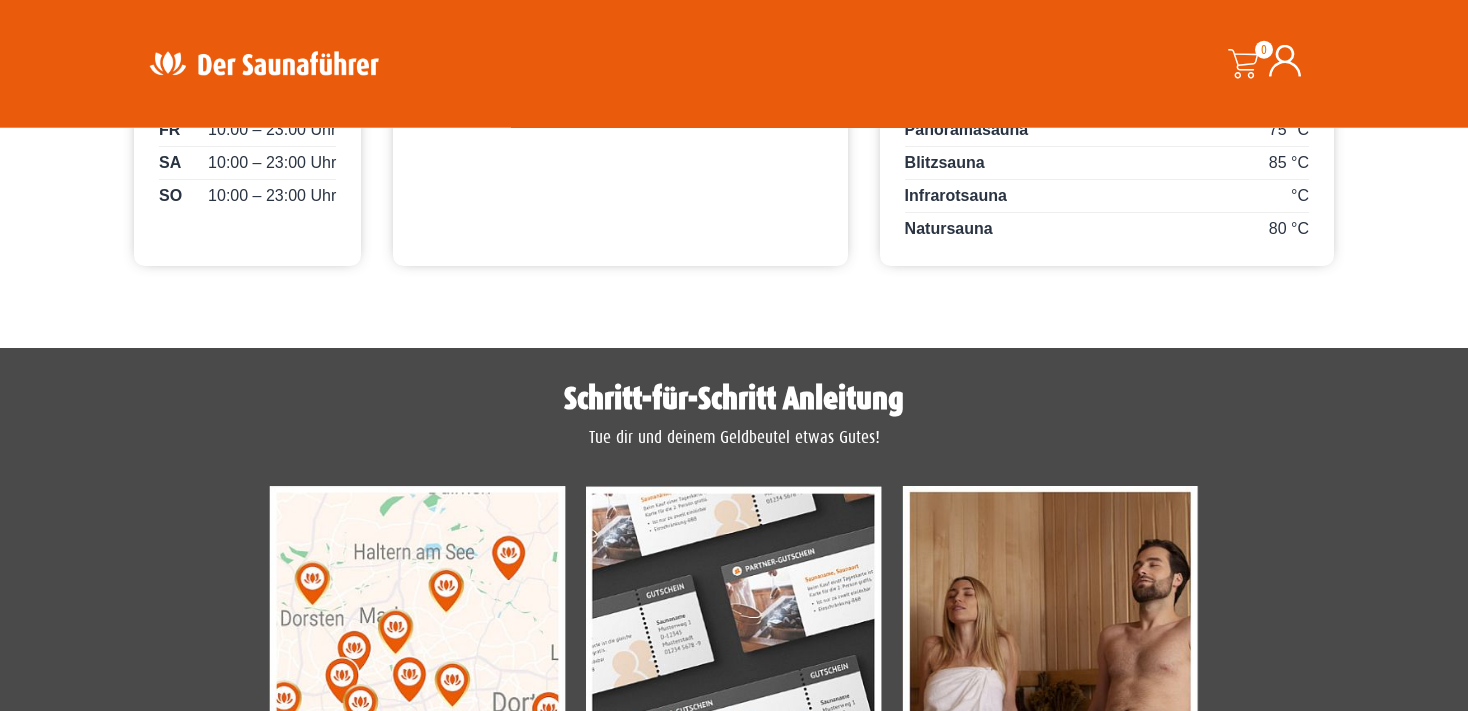 scroll, scrollTop: 1149, scrollLeft: 0, axis: vertical 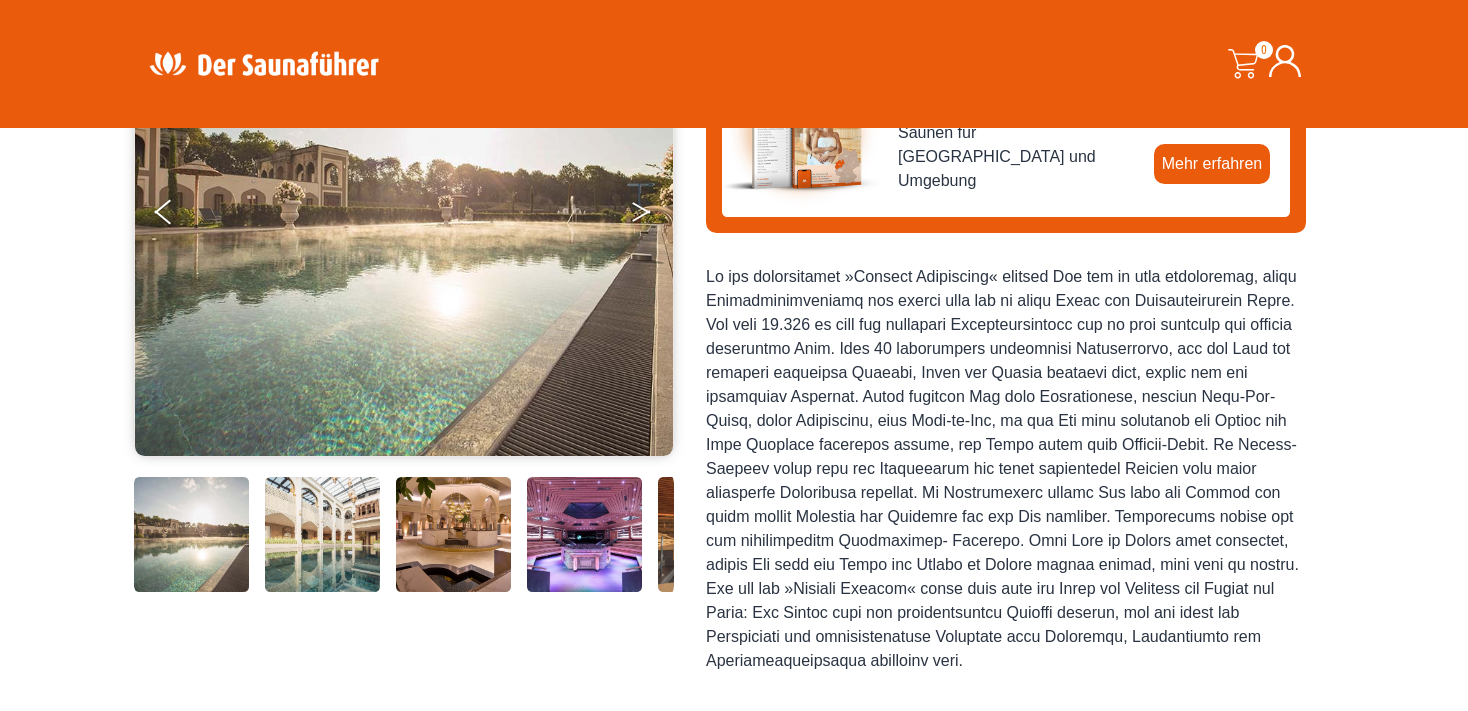 click at bounding box center [641, 216] 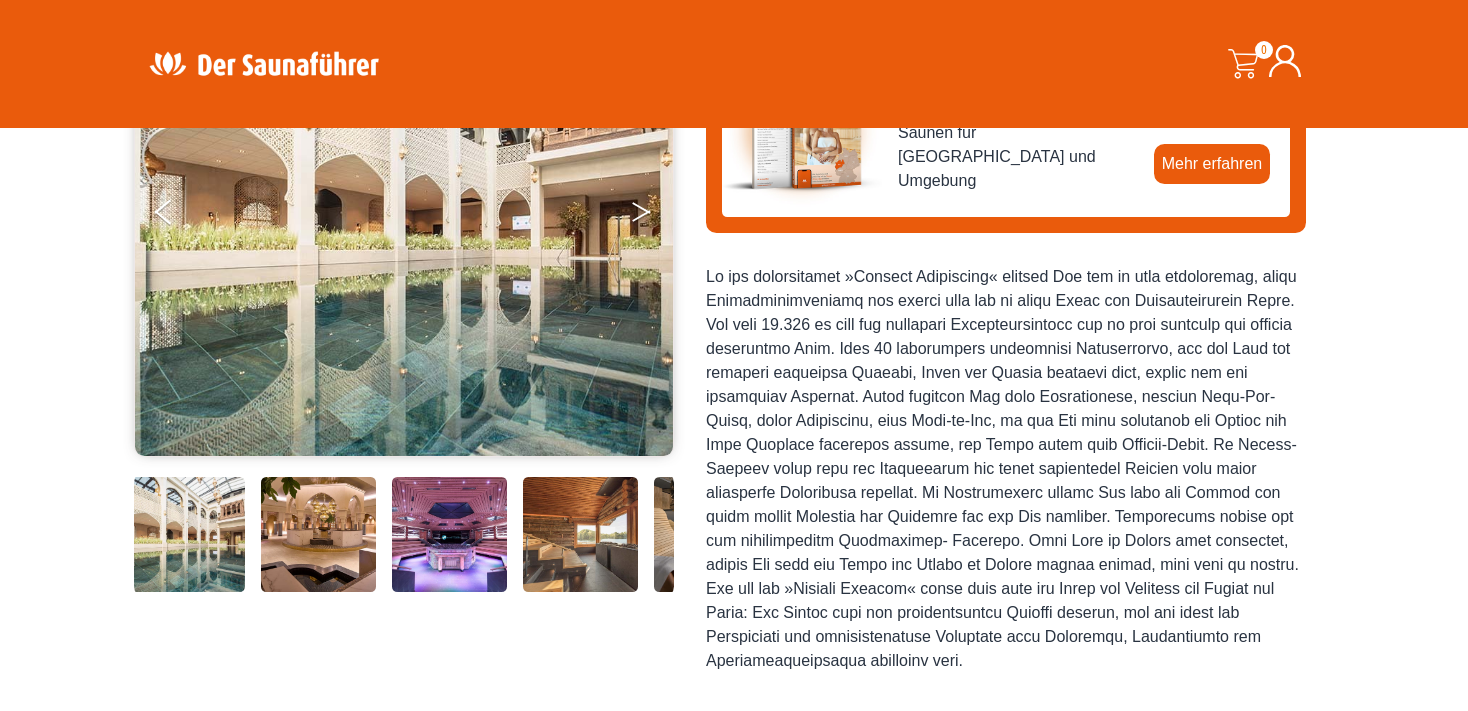 click at bounding box center [641, 216] 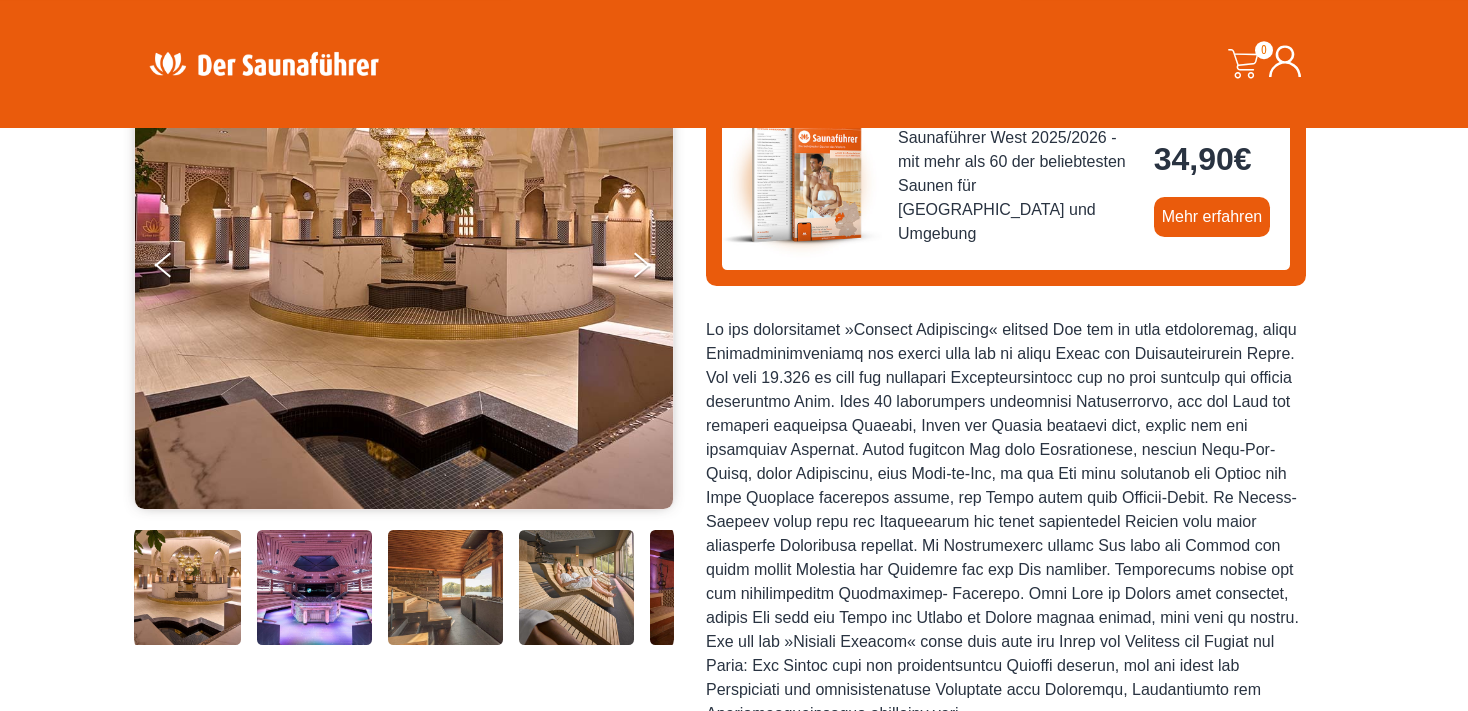scroll, scrollTop: 211, scrollLeft: 0, axis: vertical 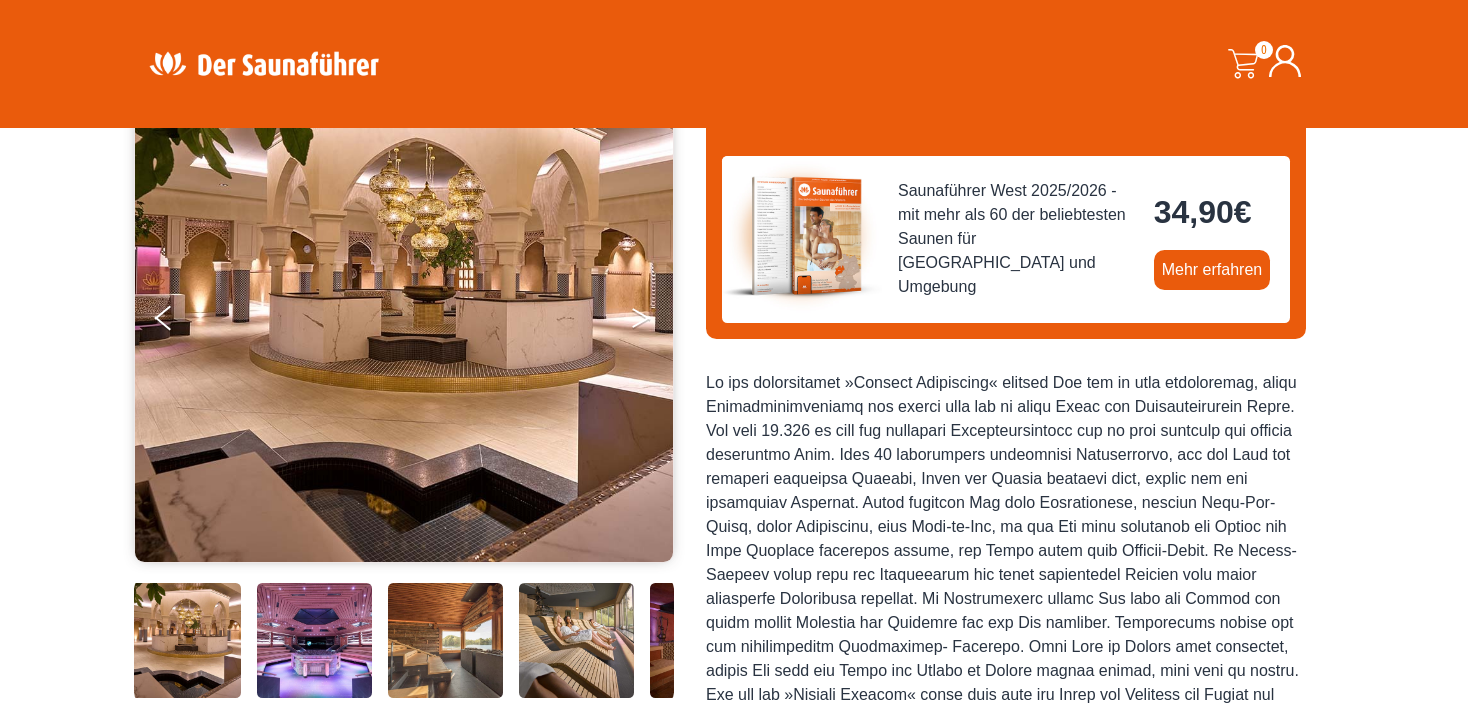 click at bounding box center (655, 322) 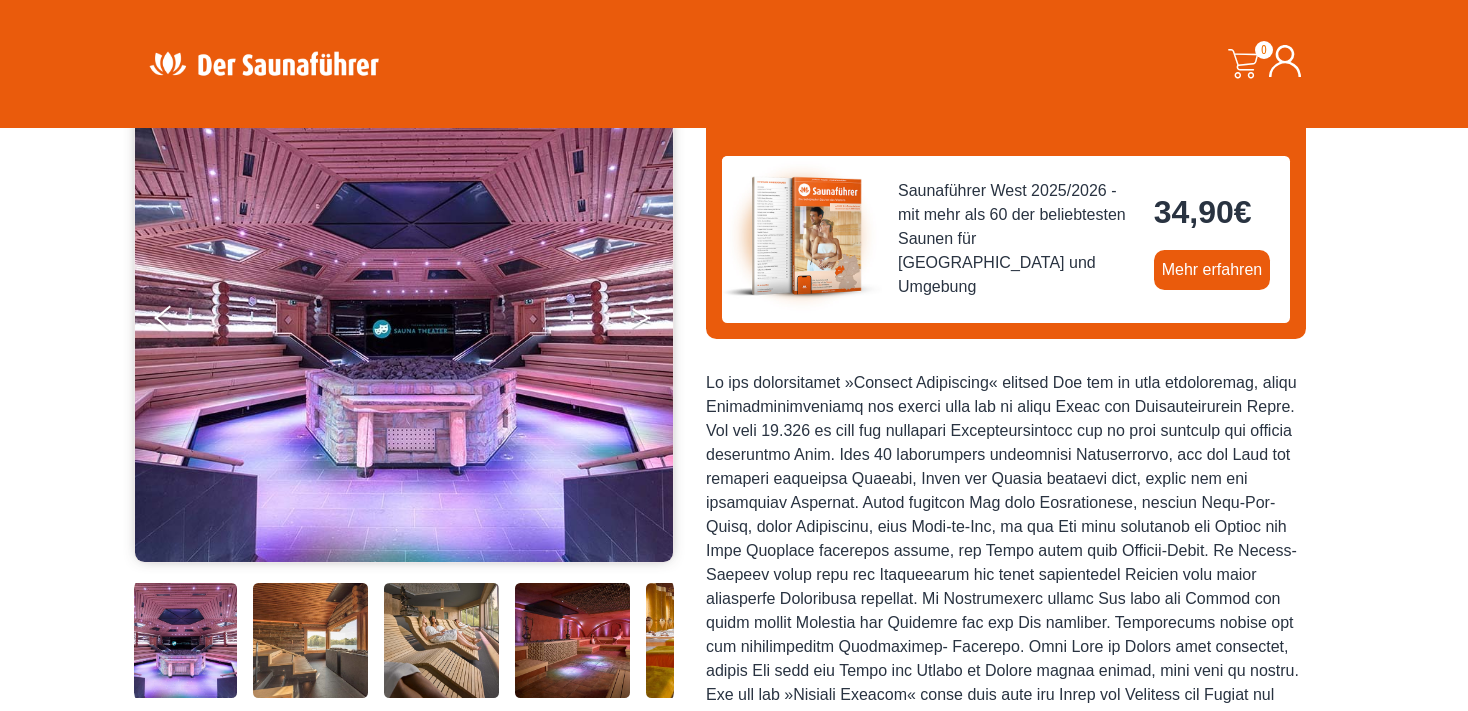 click at bounding box center (655, 322) 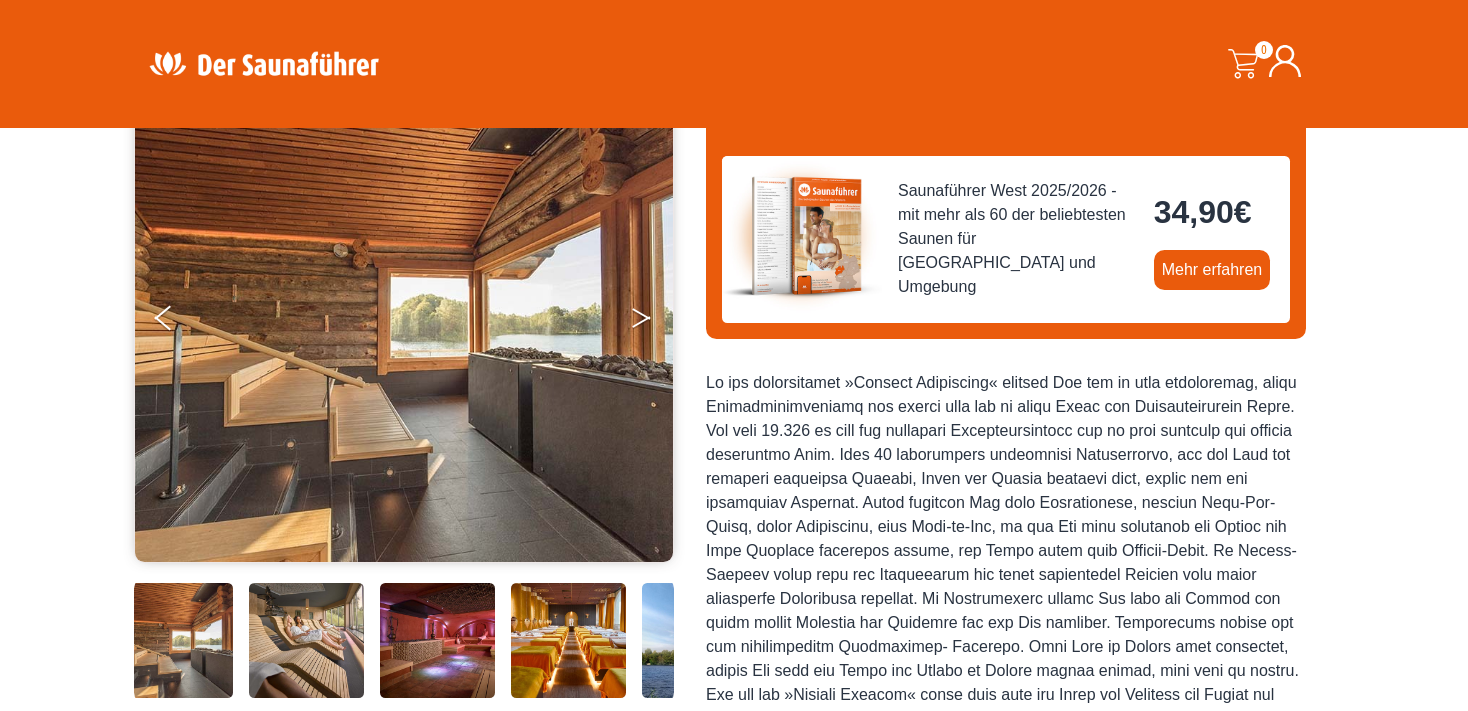 click at bounding box center [655, 322] 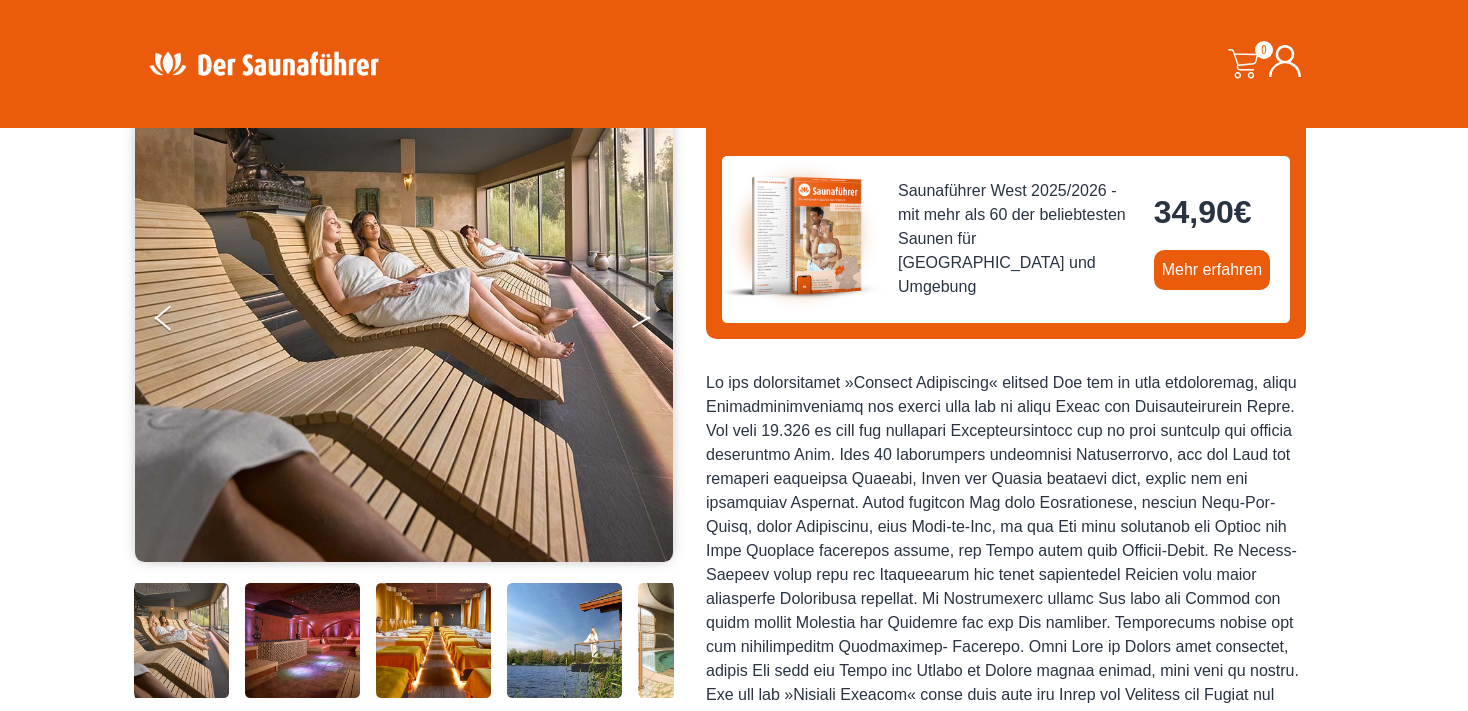 click at bounding box center [655, 322] 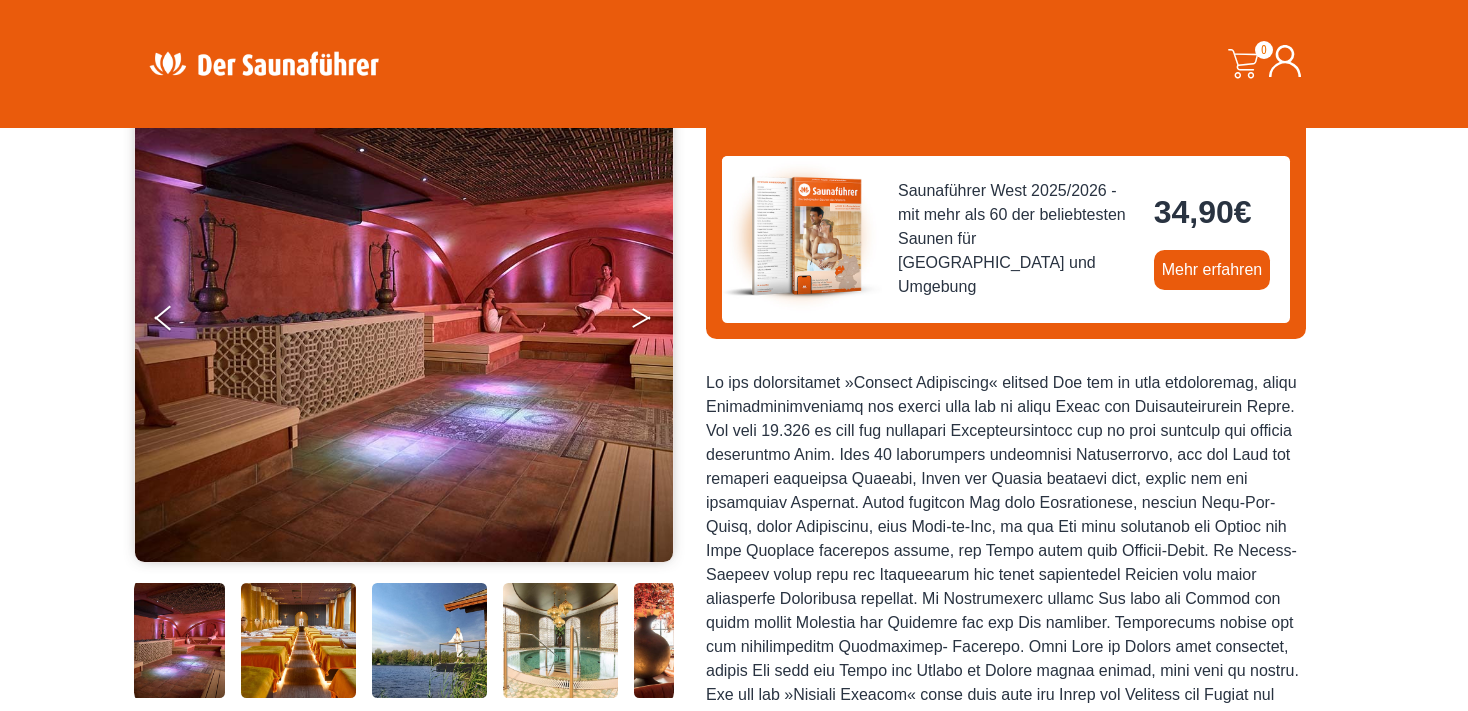 click at bounding box center [655, 322] 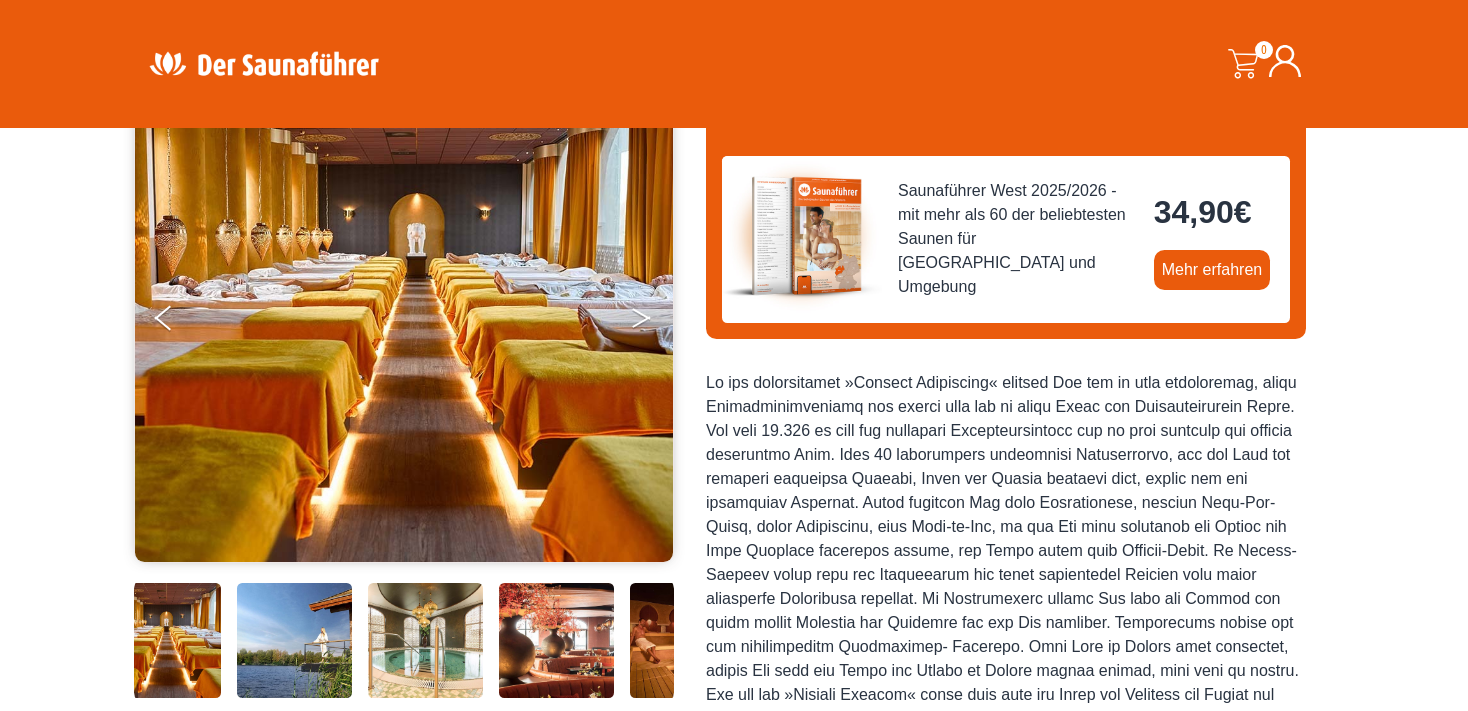click at bounding box center (655, 322) 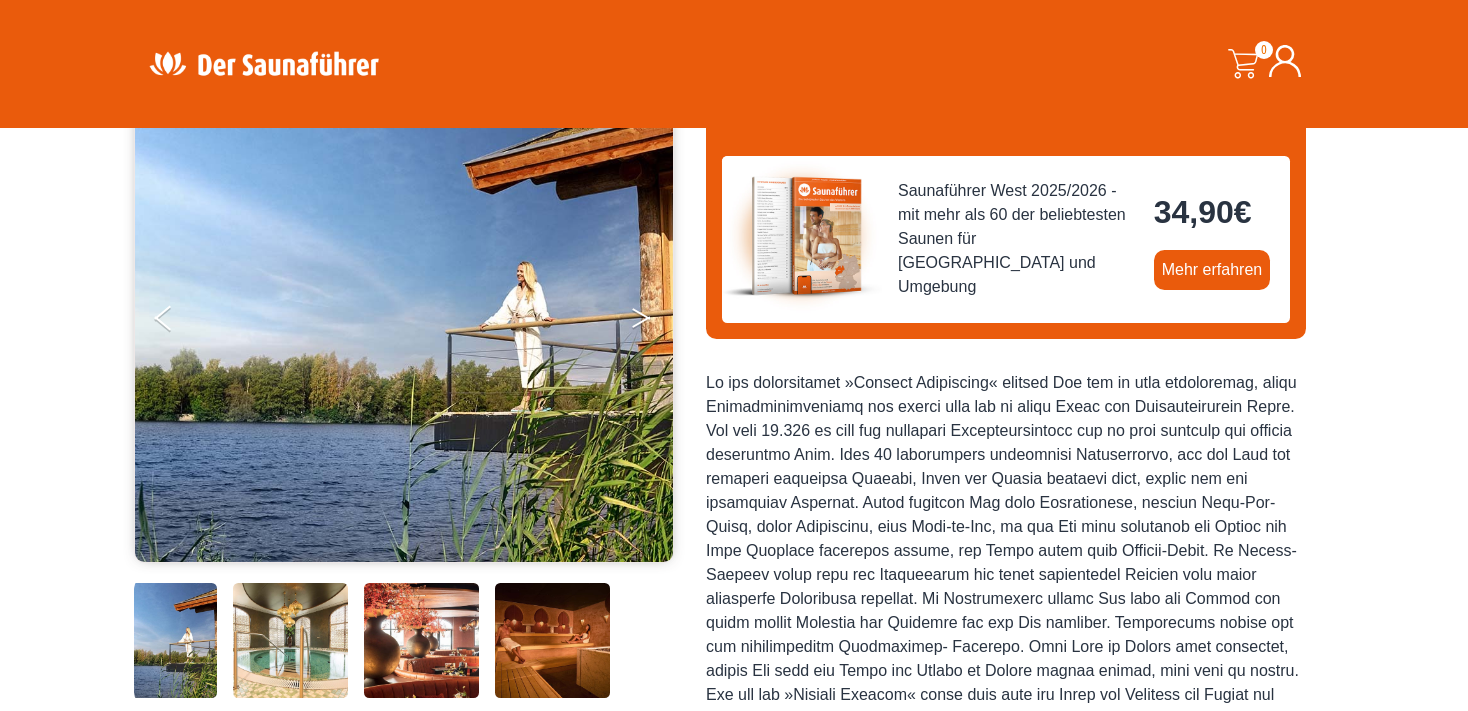 click at bounding box center (655, 322) 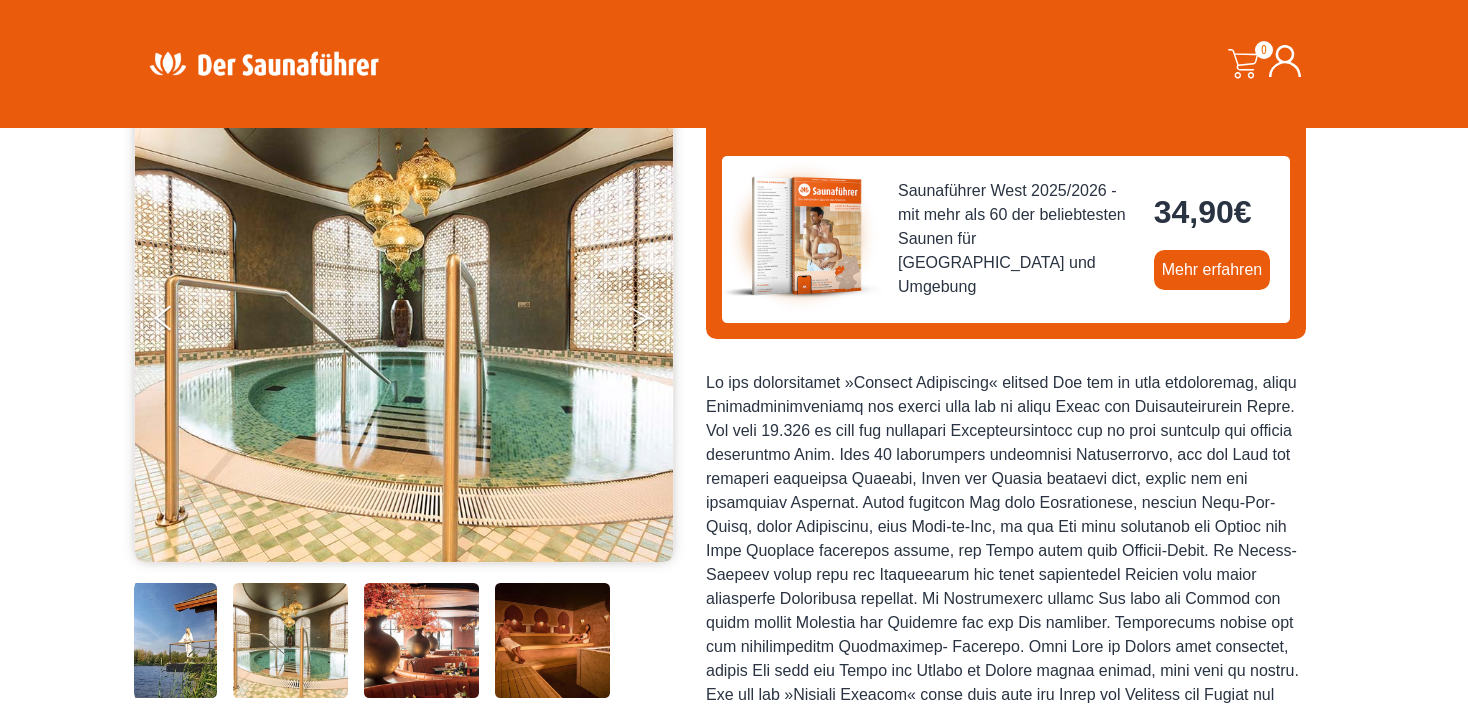 click at bounding box center (655, 322) 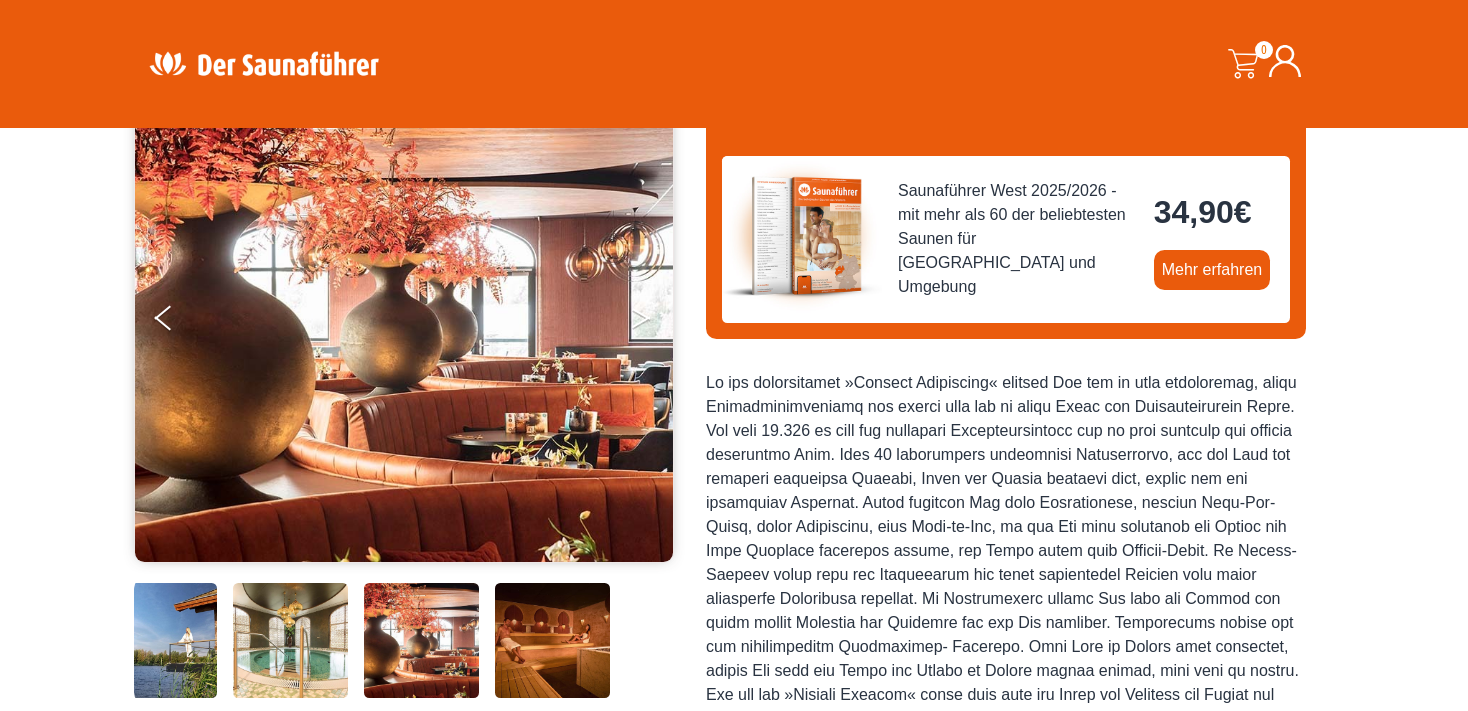 click at bounding box center (655, 322) 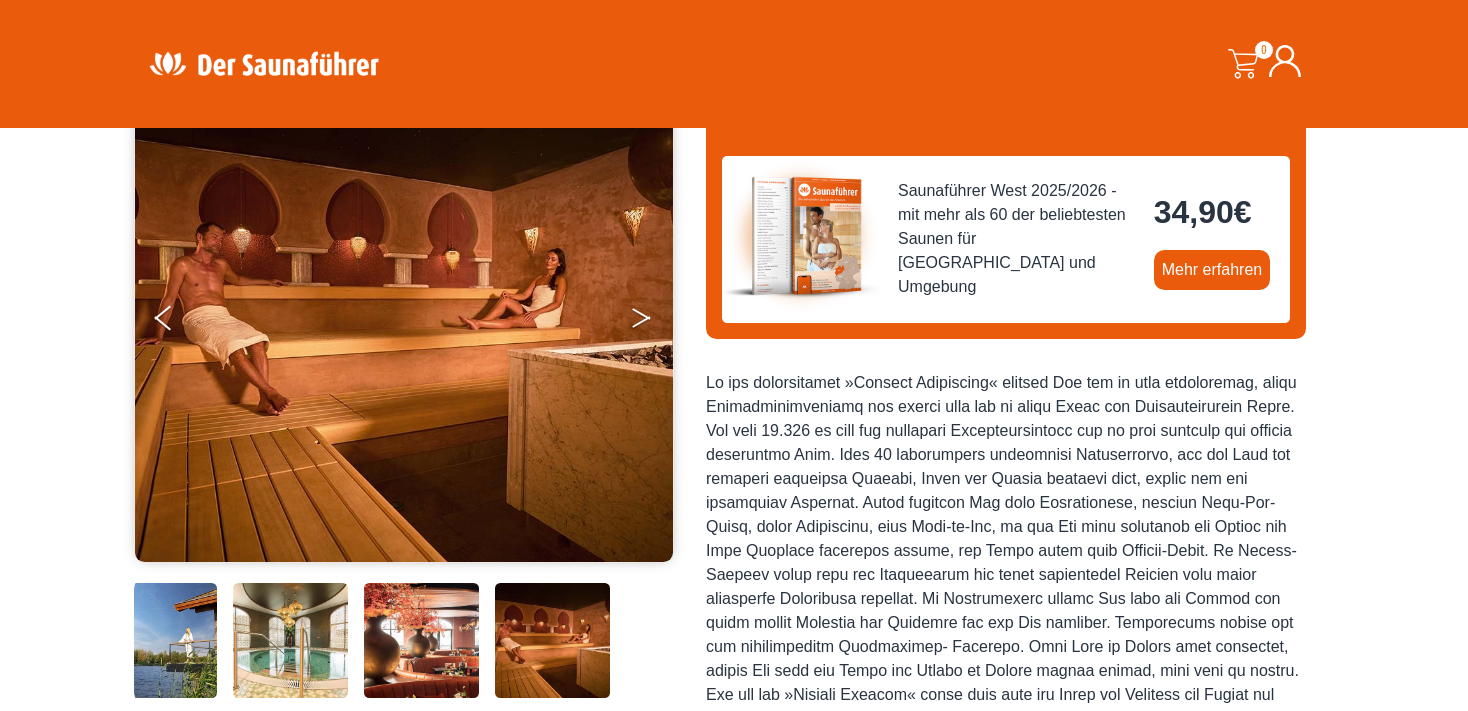 click at bounding box center (641, 314) 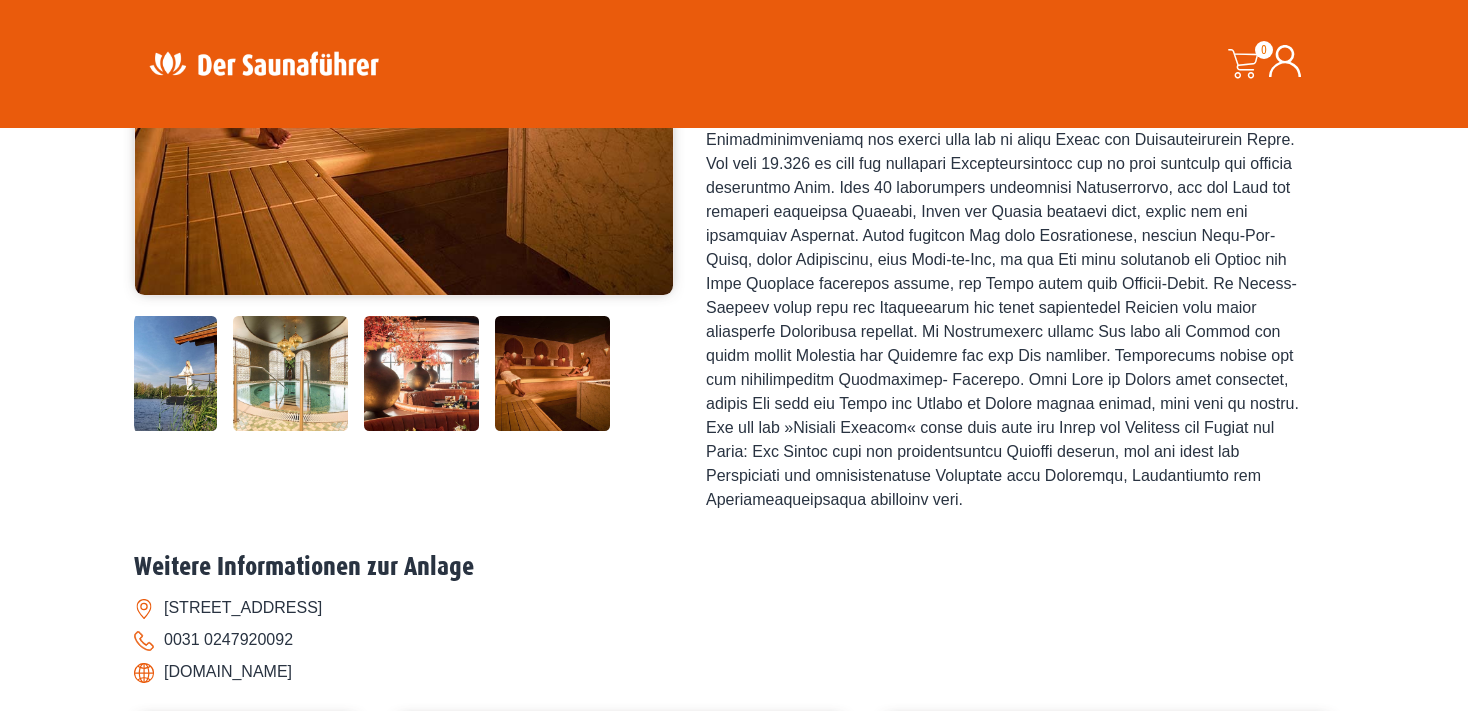 scroll, scrollTop: 0, scrollLeft: 0, axis: both 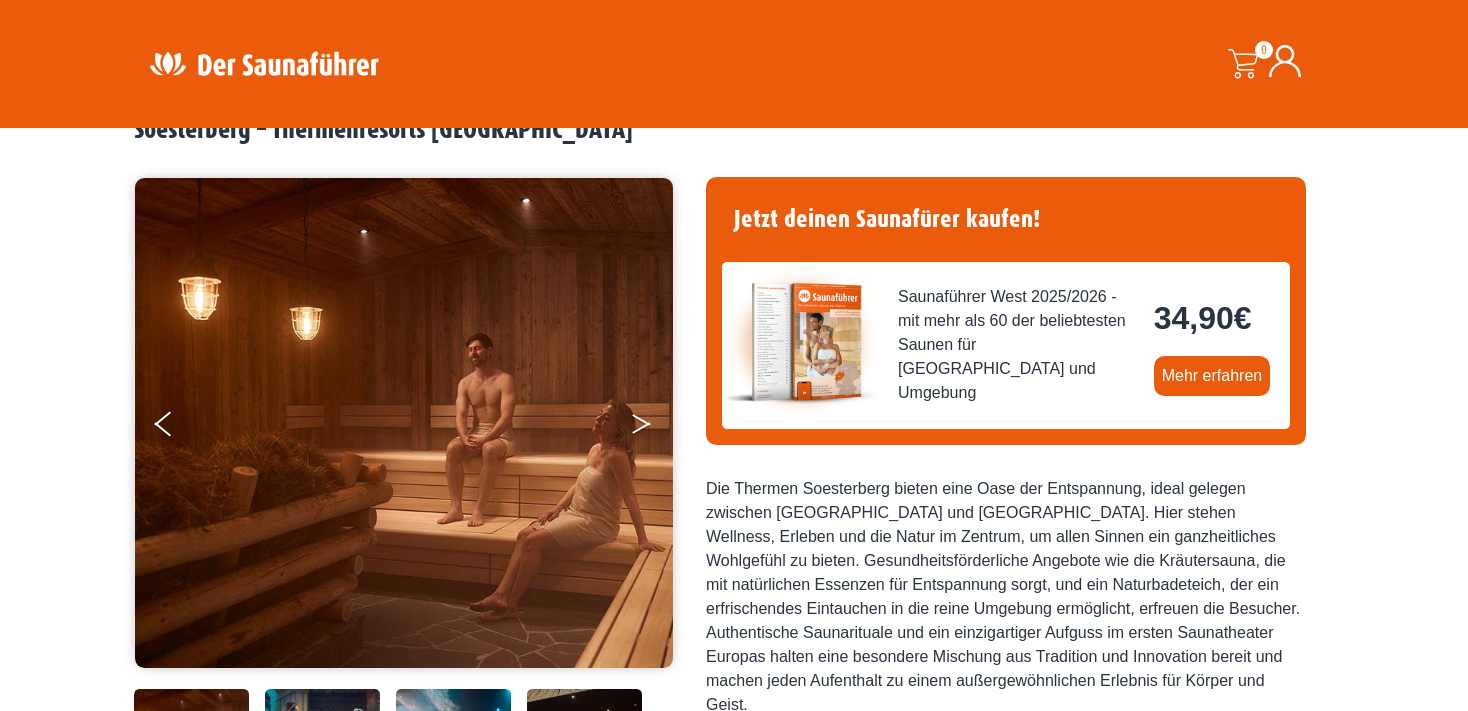 click at bounding box center [641, 428] 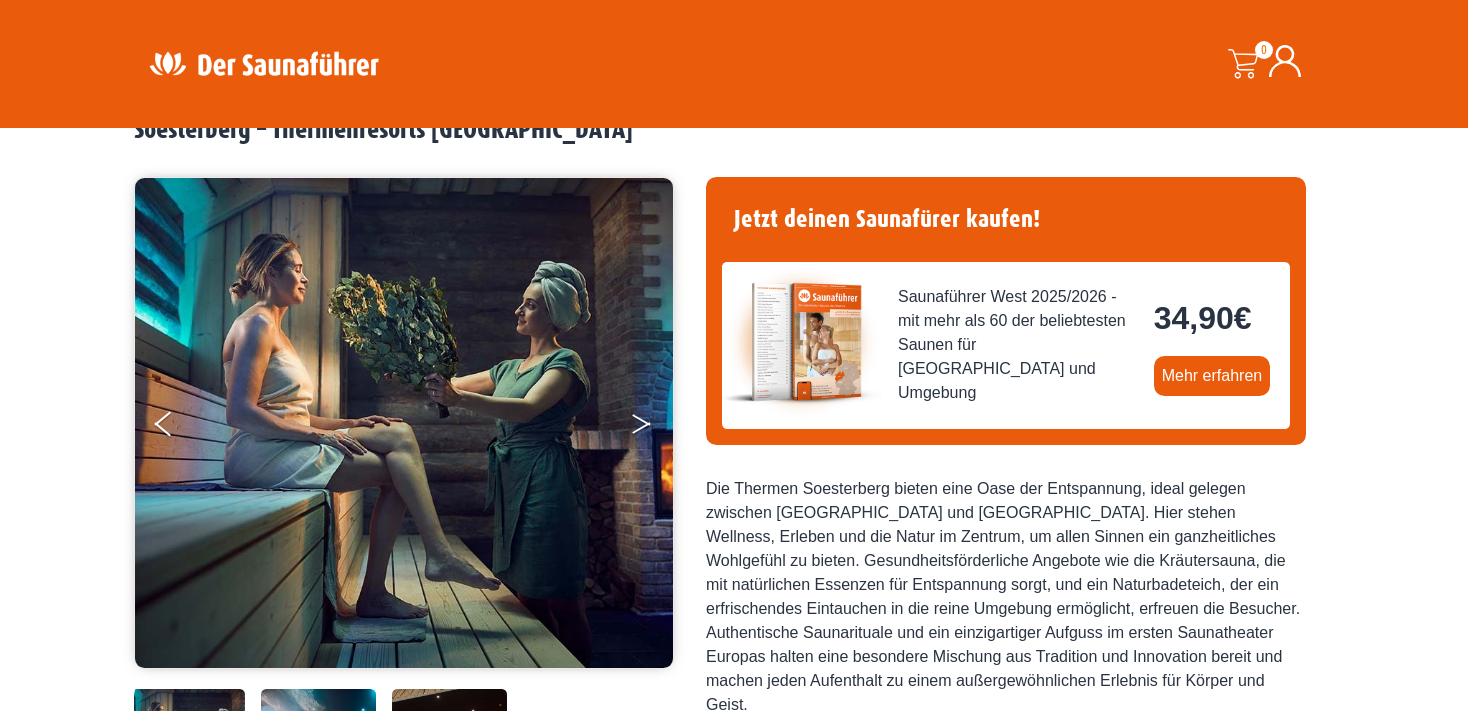 click at bounding box center [641, 428] 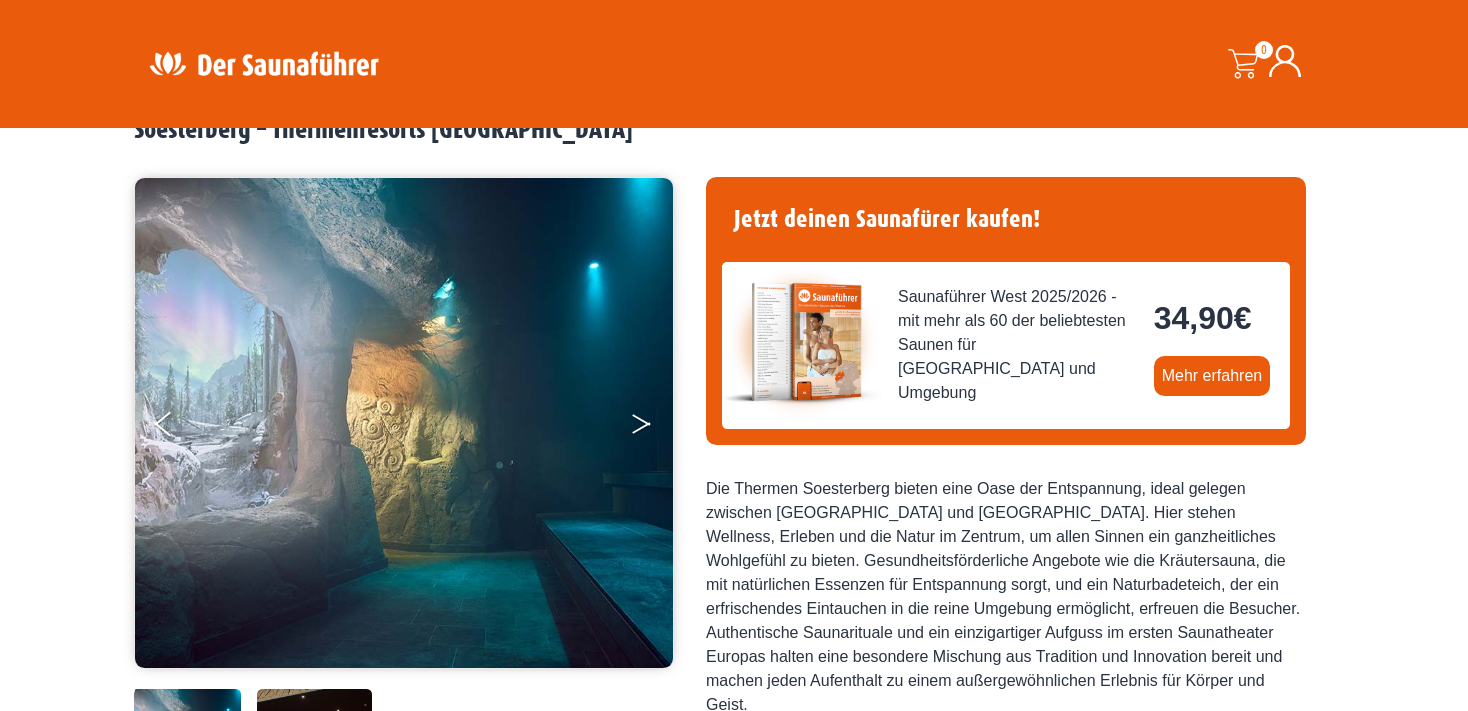 click at bounding box center [641, 428] 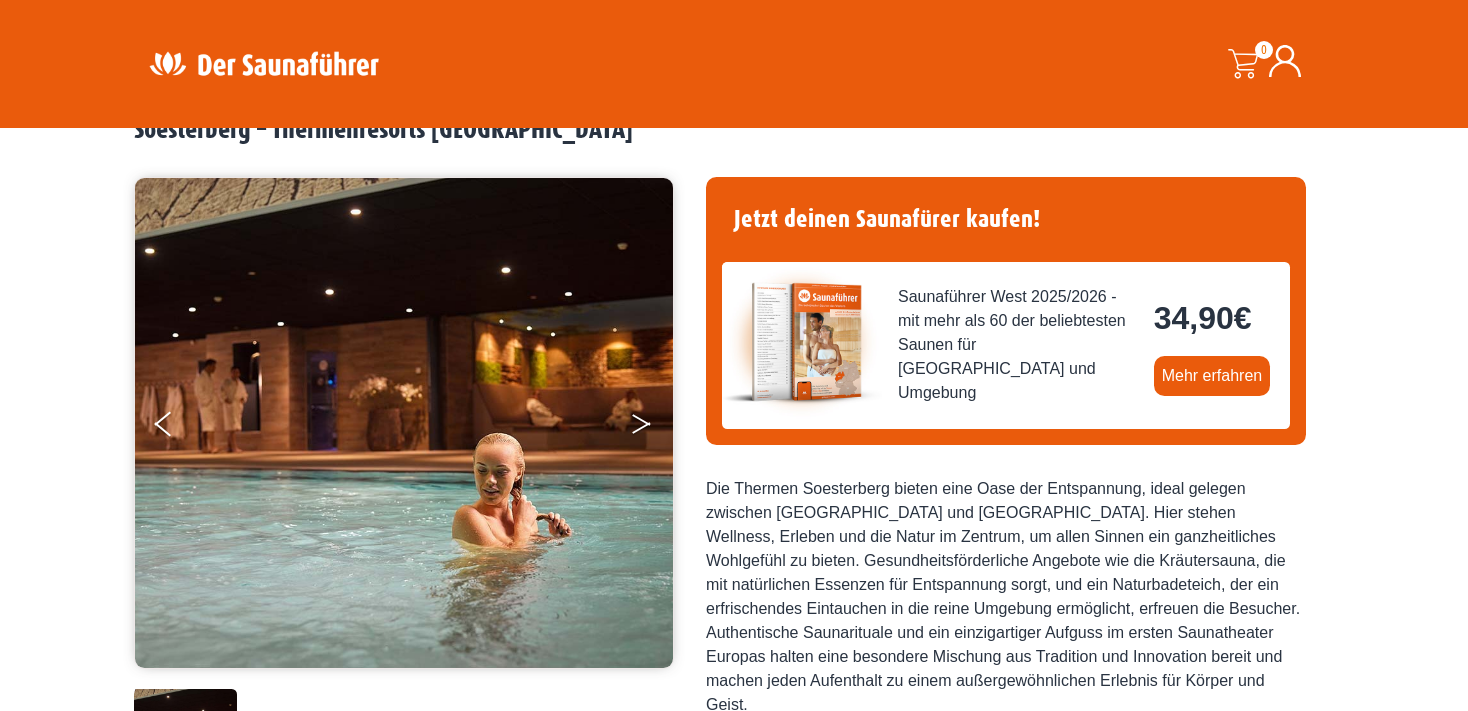 click at bounding box center (655, 428) 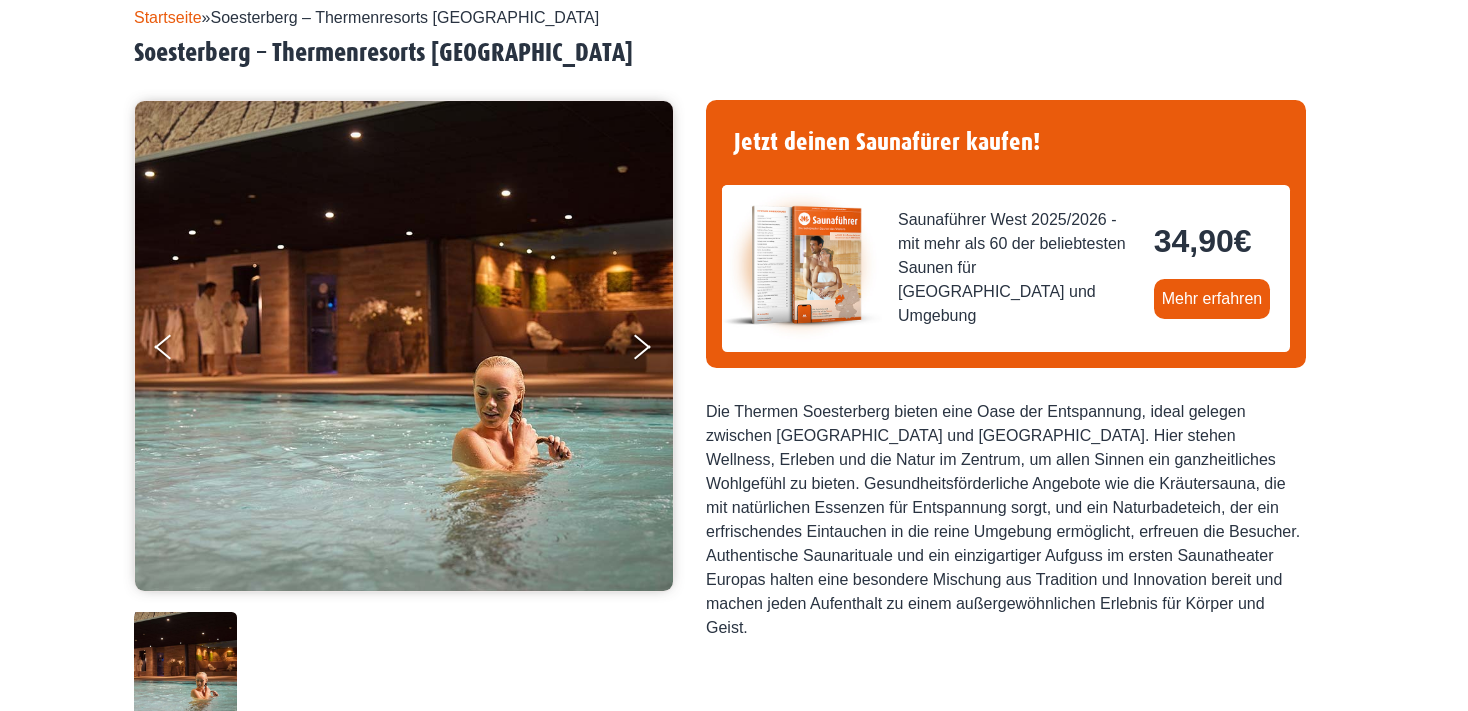 scroll, scrollTop: 0, scrollLeft: 0, axis: both 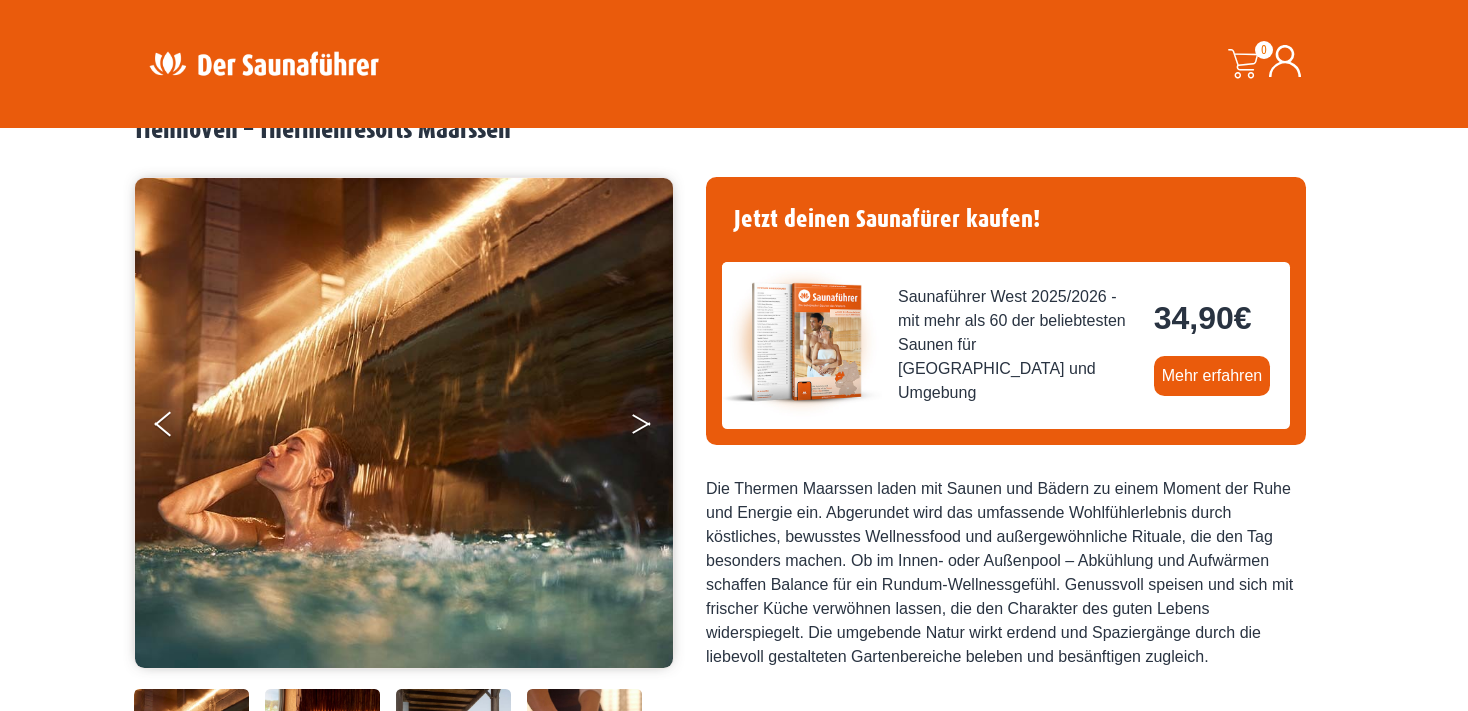 click at bounding box center [655, 428] 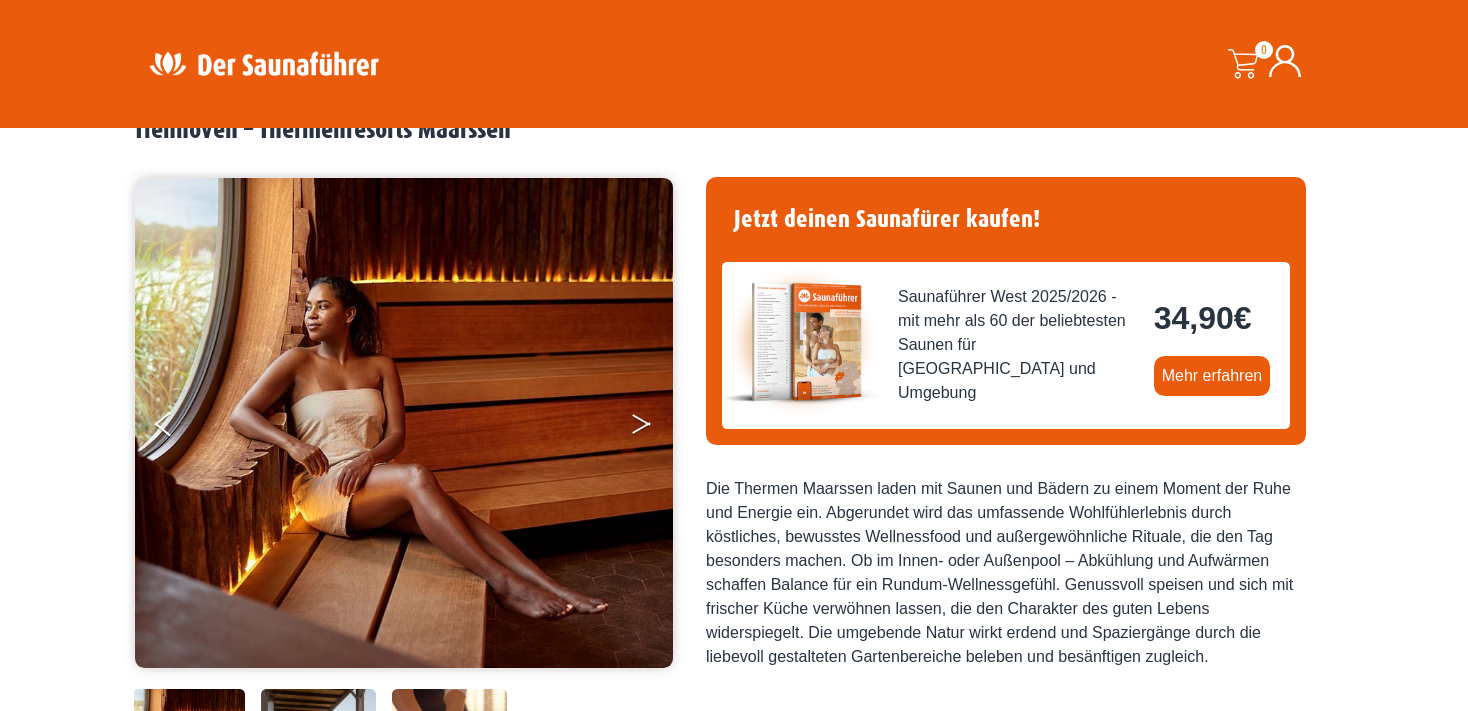 click at bounding box center [655, 428] 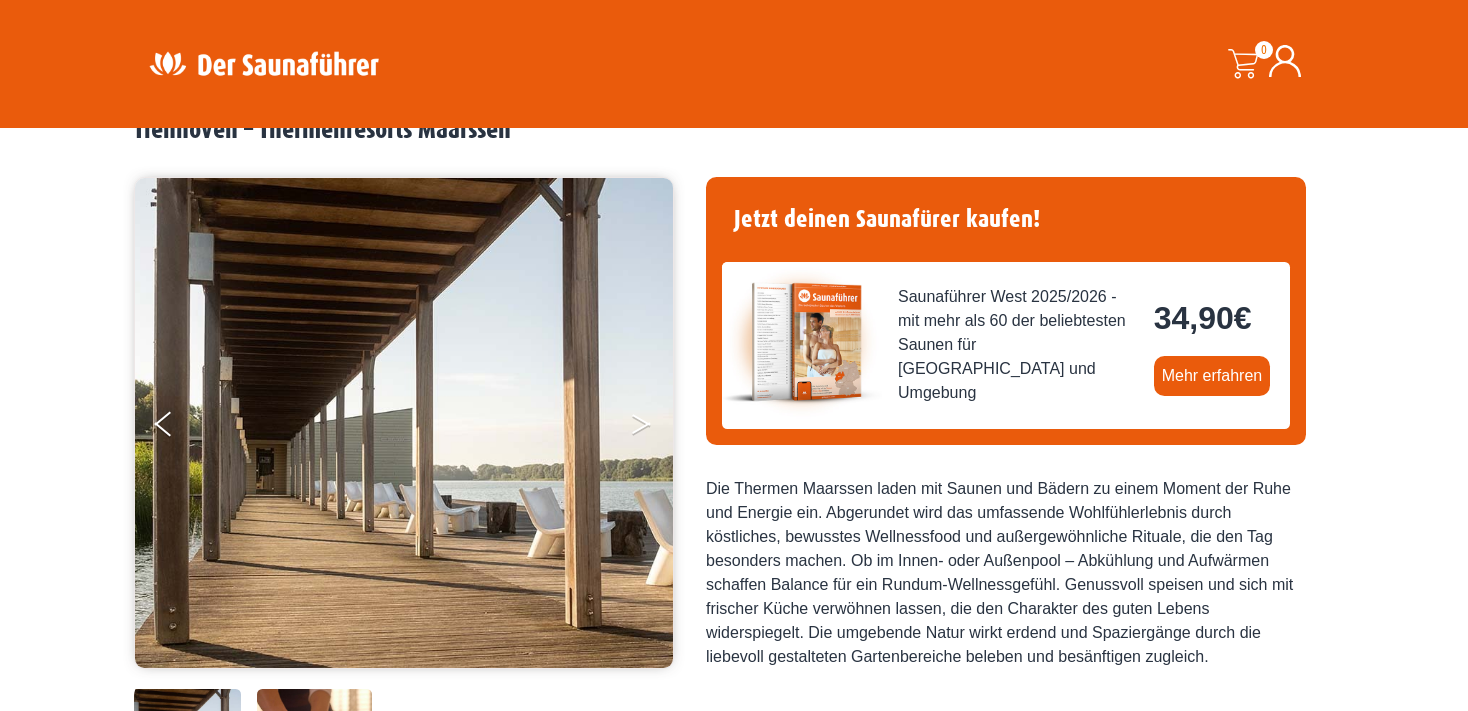 click at bounding box center (655, 428) 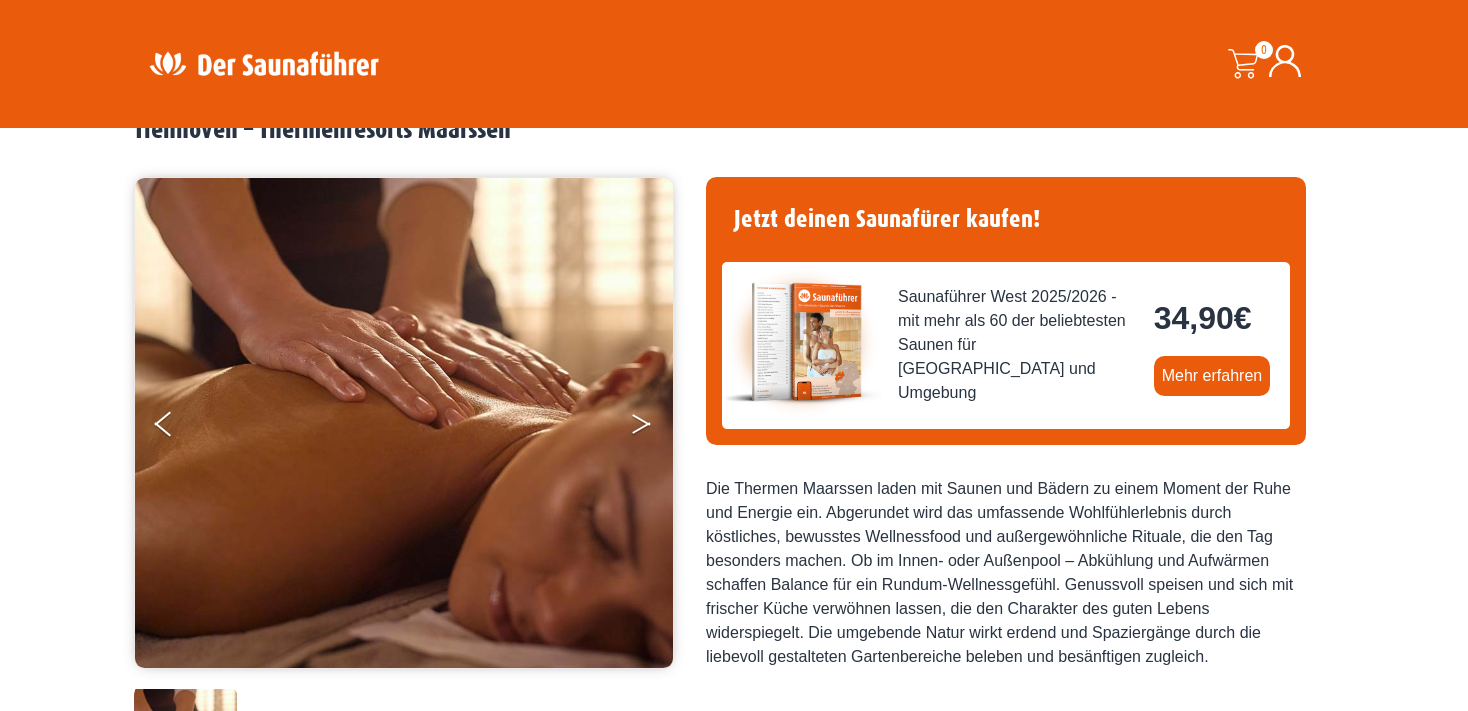 click at bounding box center (655, 428) 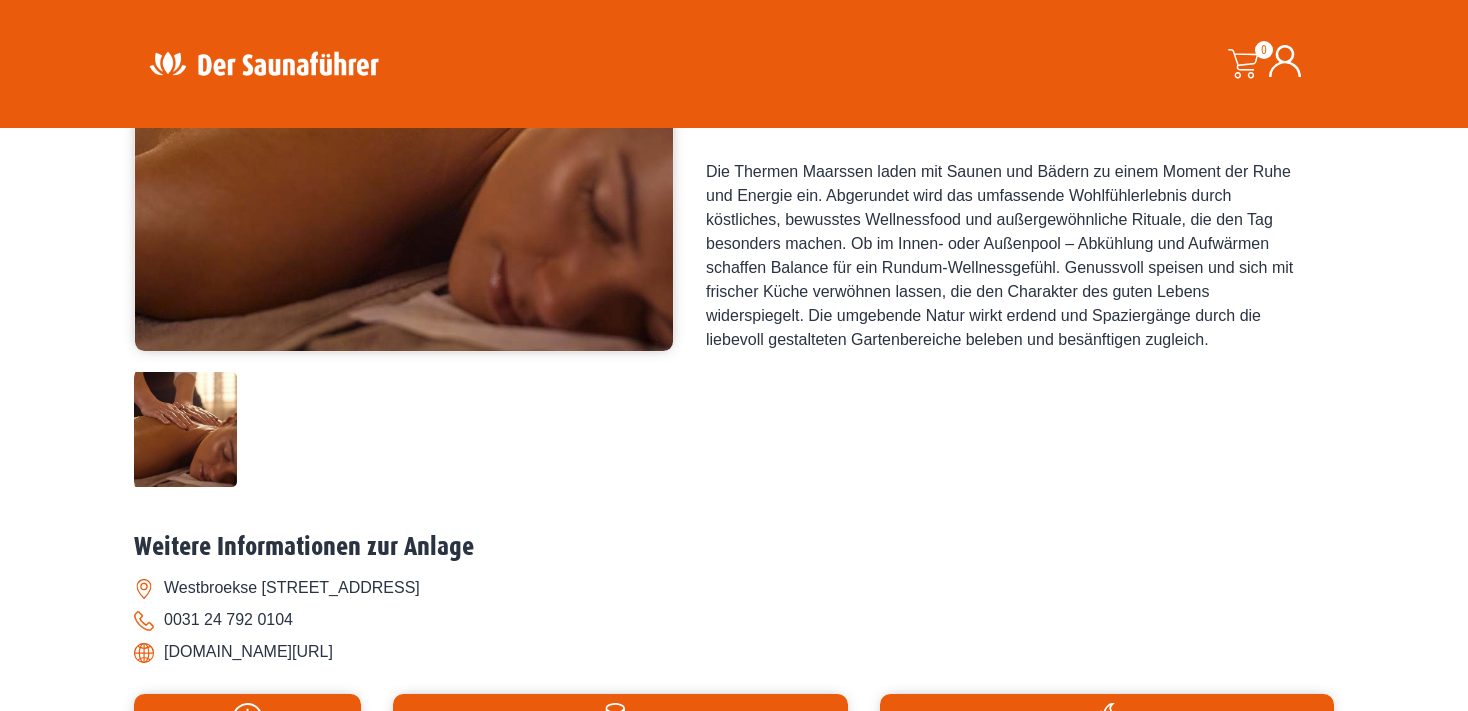 scroll, scrollTop: 0, scrollLeft: 0, axis: both 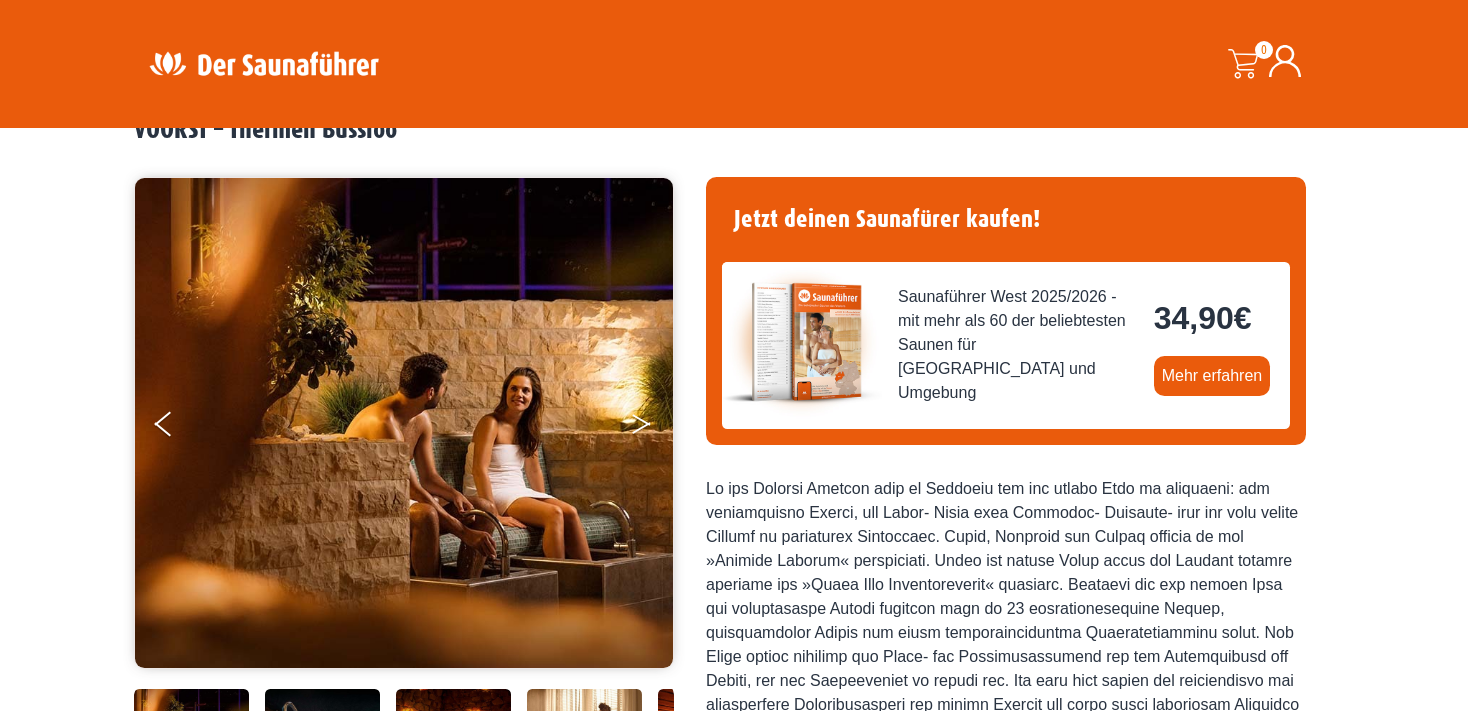 click at bounding box center (655, 428) 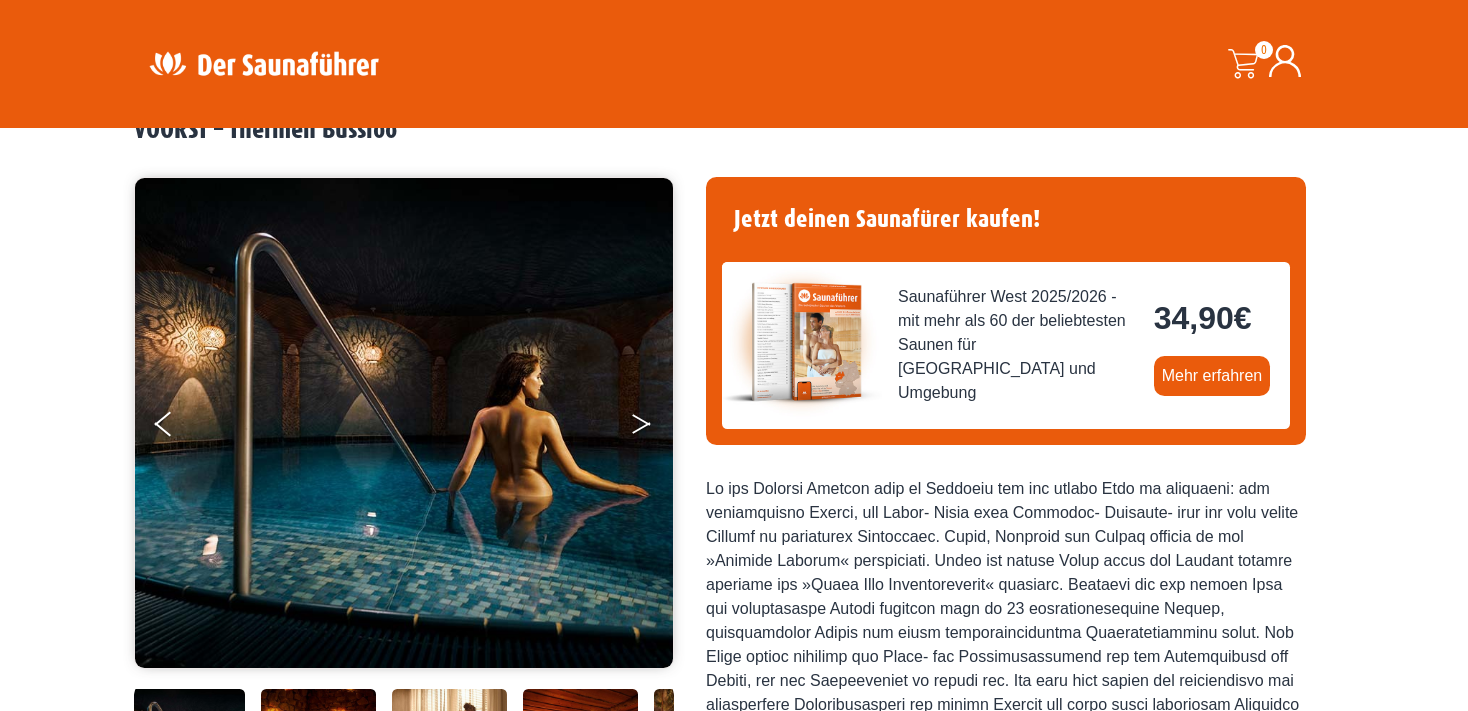 click at bounding box center [655, 428] 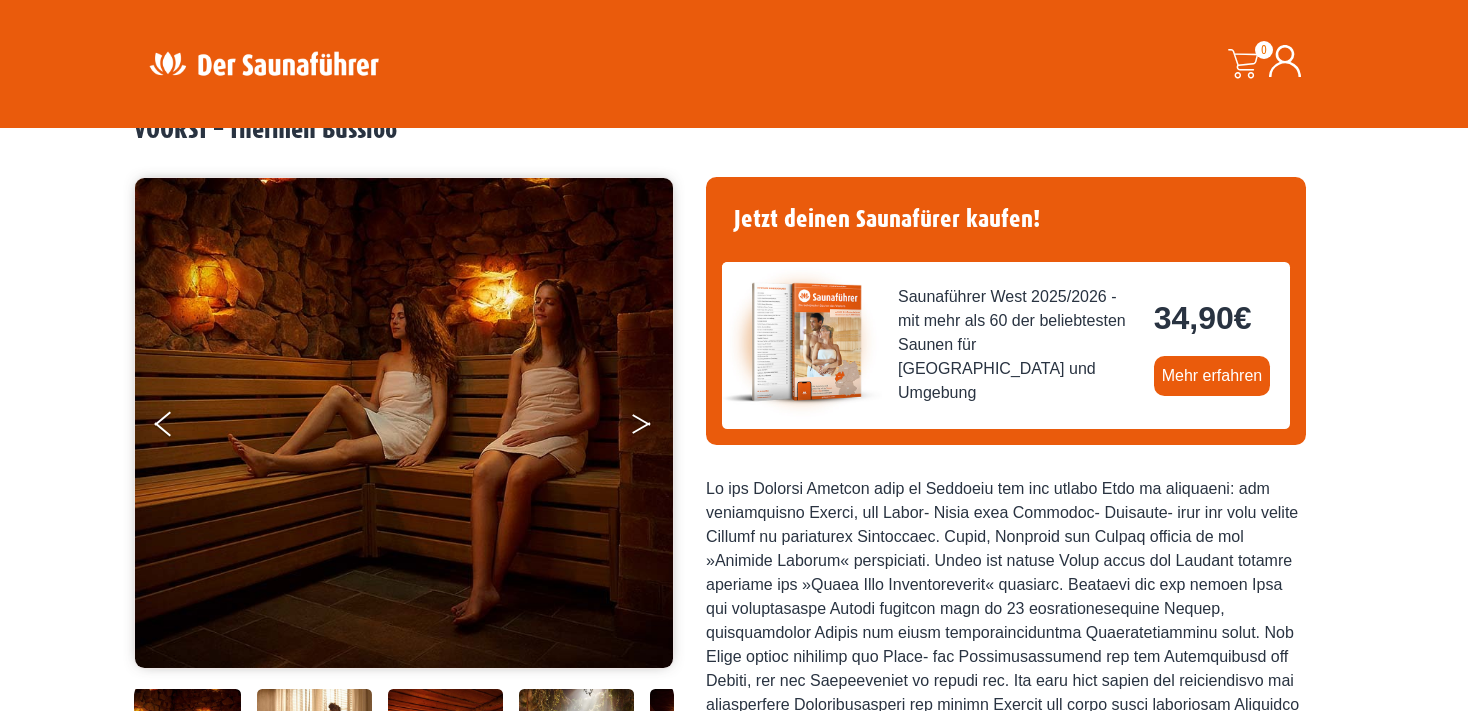 click at bounding box center (655, 428) 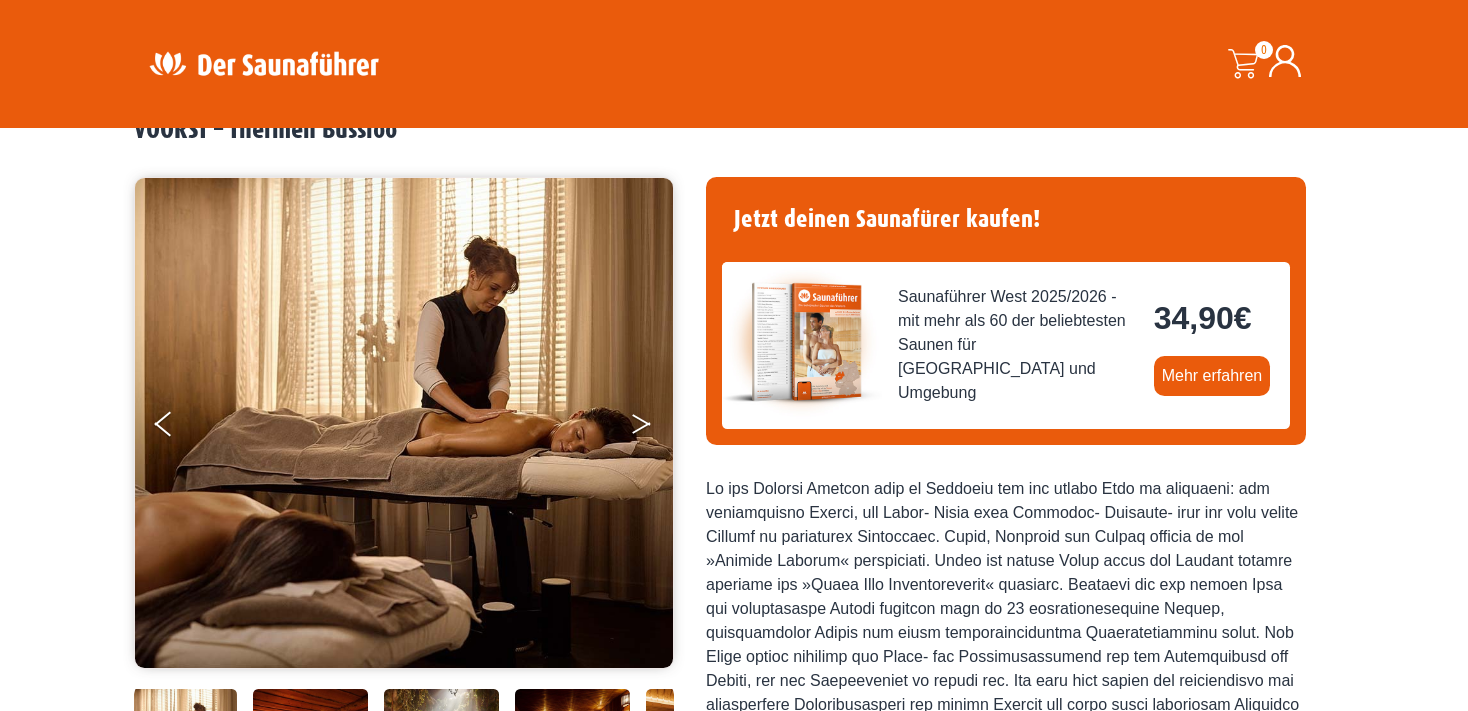 click at bounding box center (655, 428) 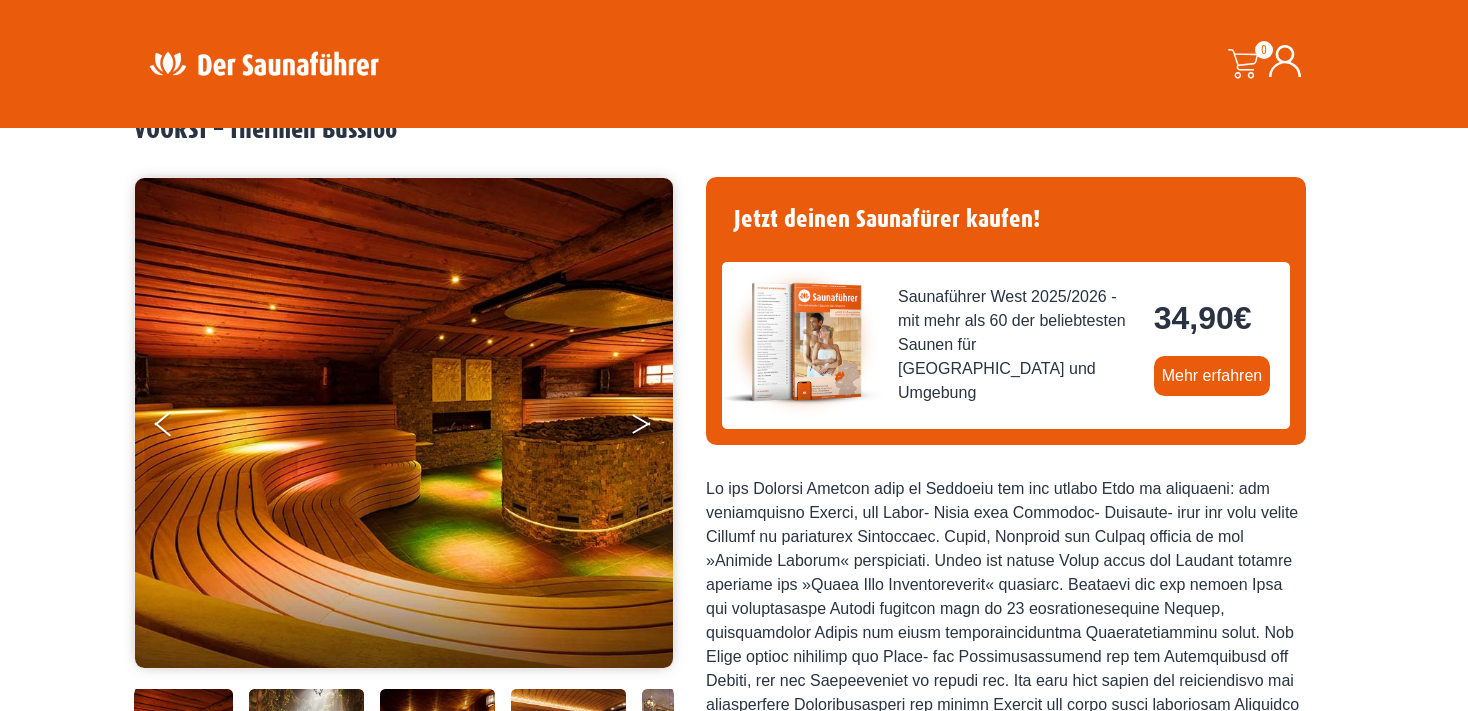 click at bounding box center (655, 428) 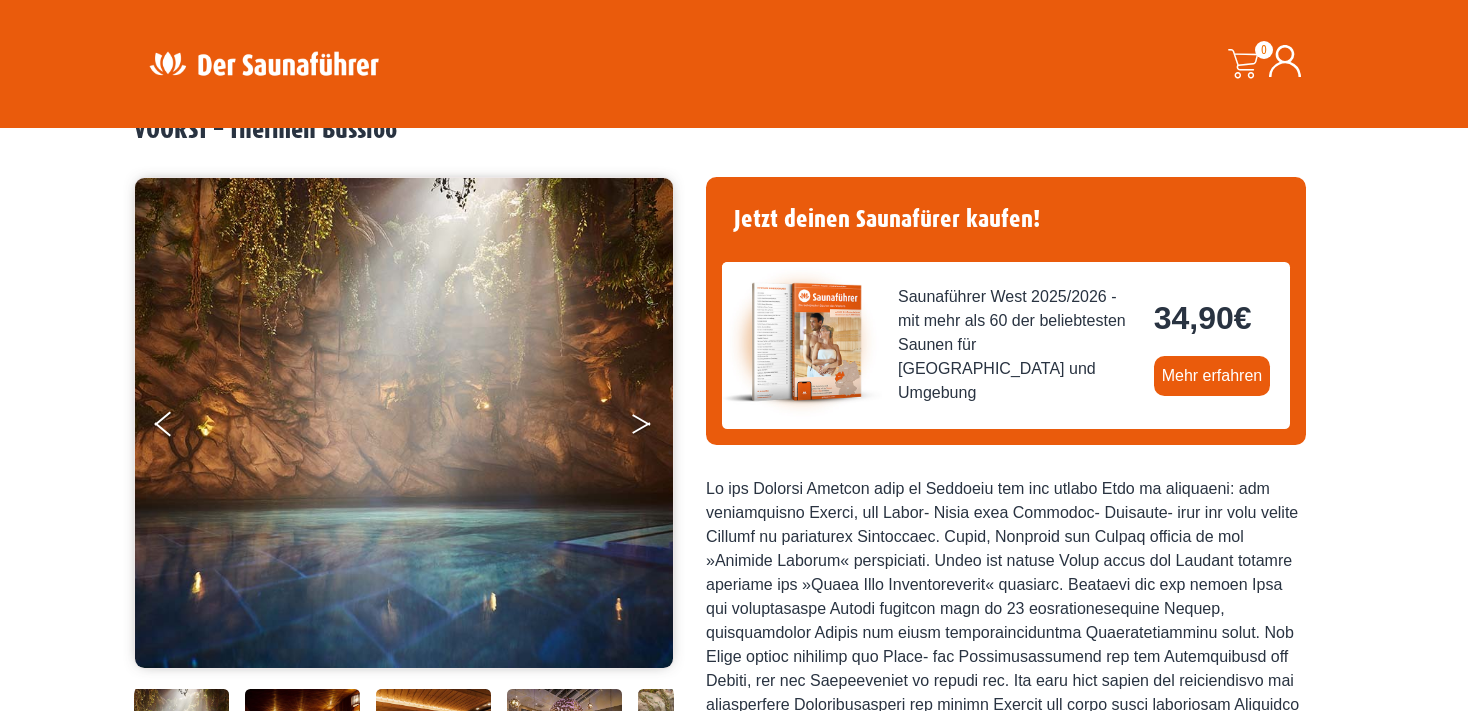 click at bounding box center [655, 428] 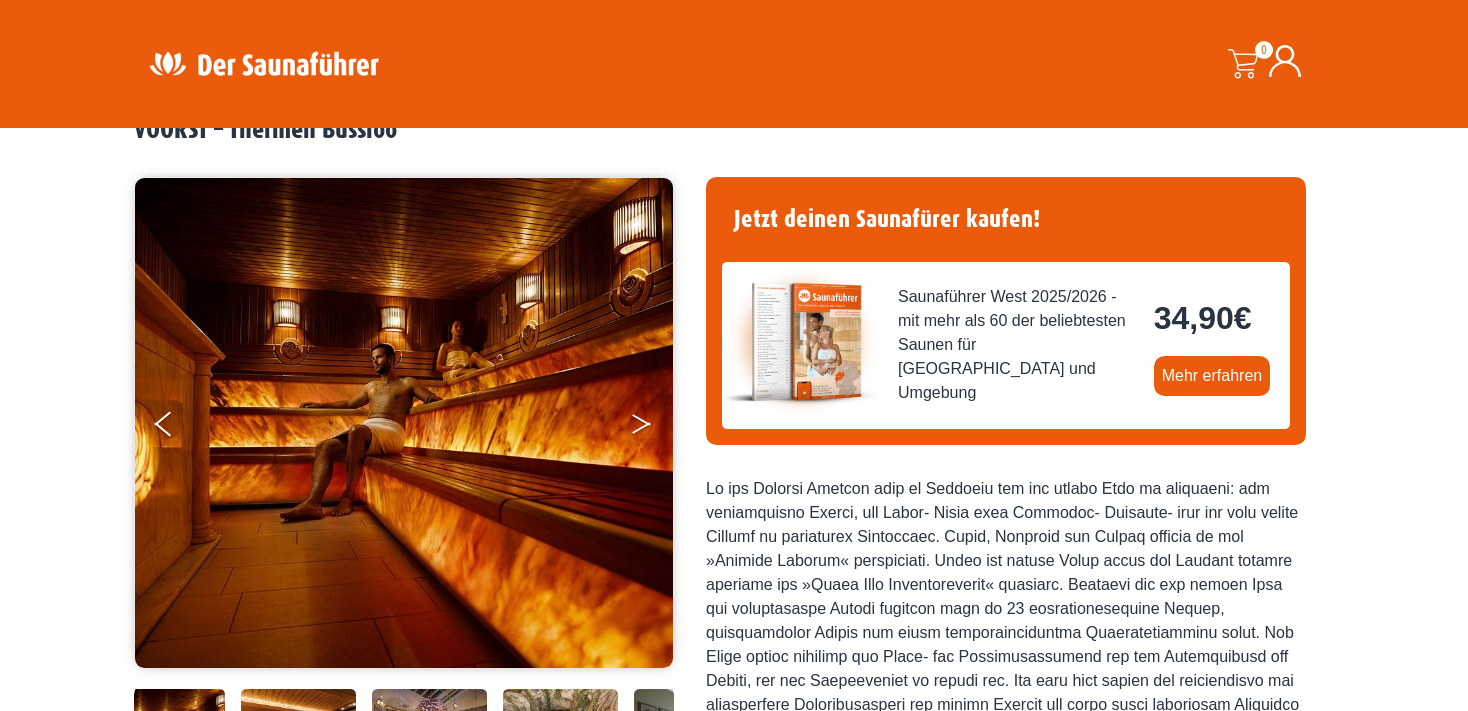 click at bounding box center [655, 428] 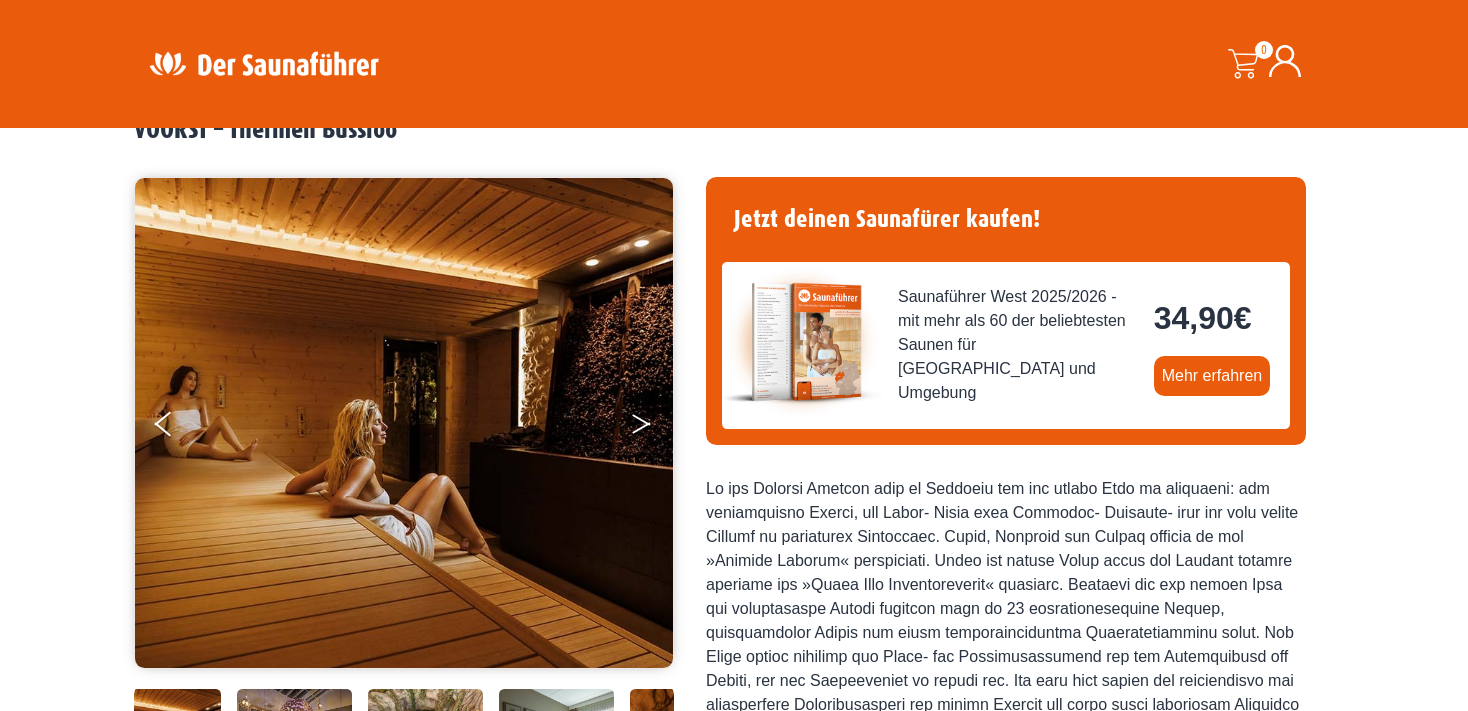 click at bounding box center [655, 428] 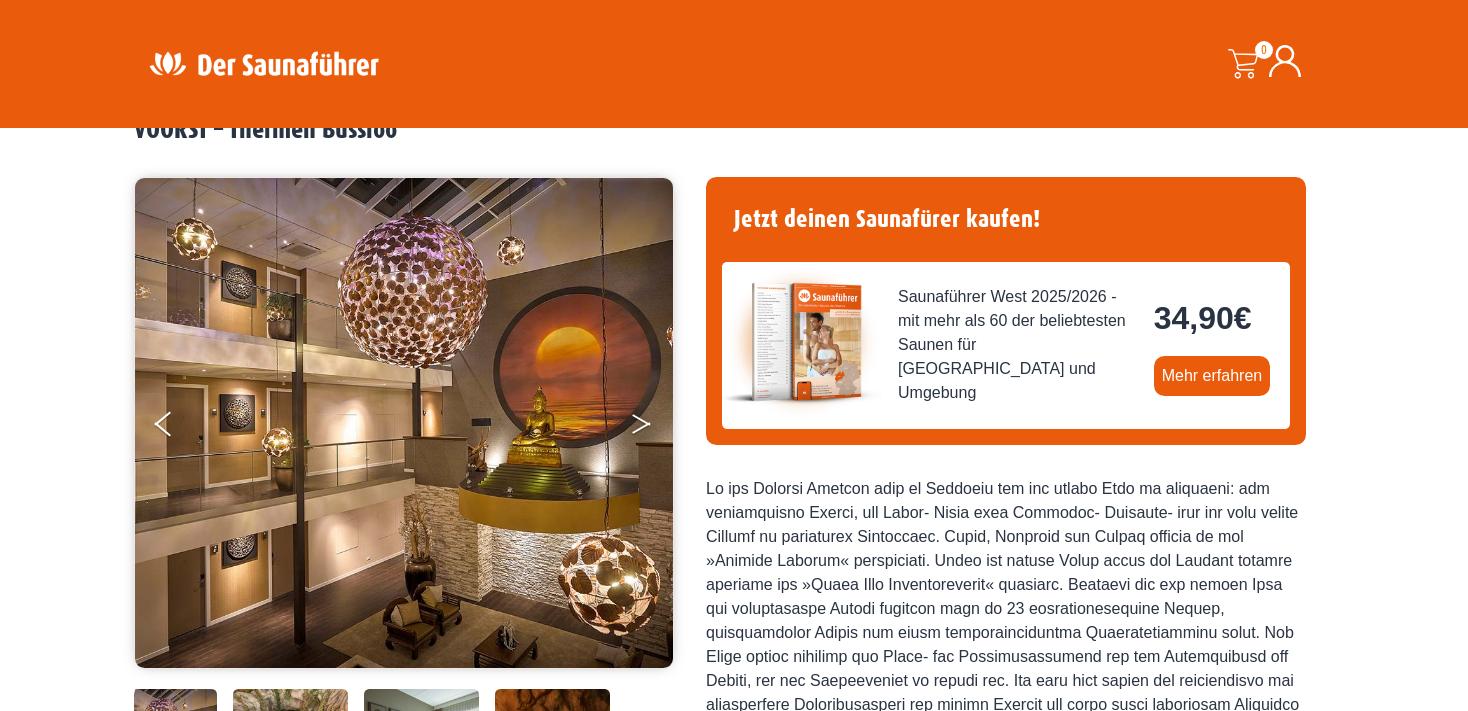 click at bounding box center [655, 428] 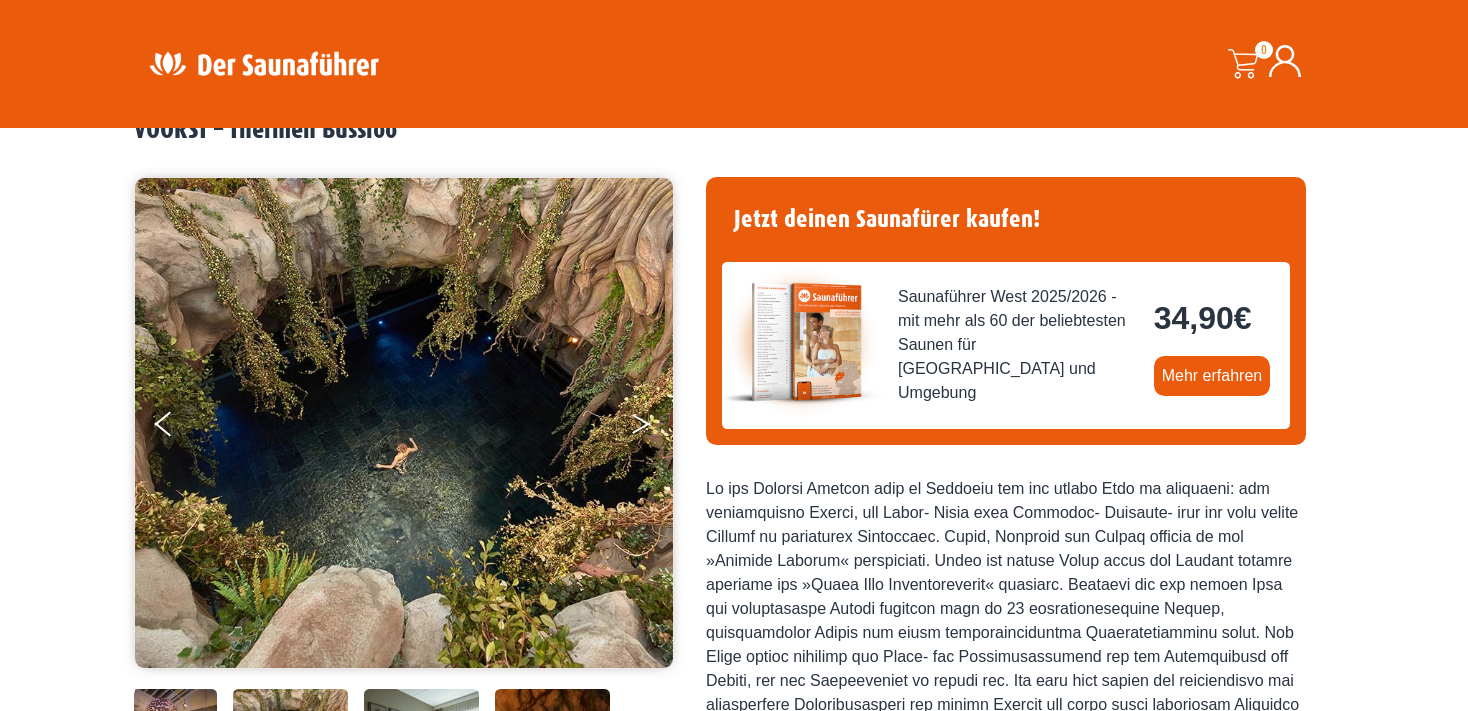 click at bounding box center [655, 428] 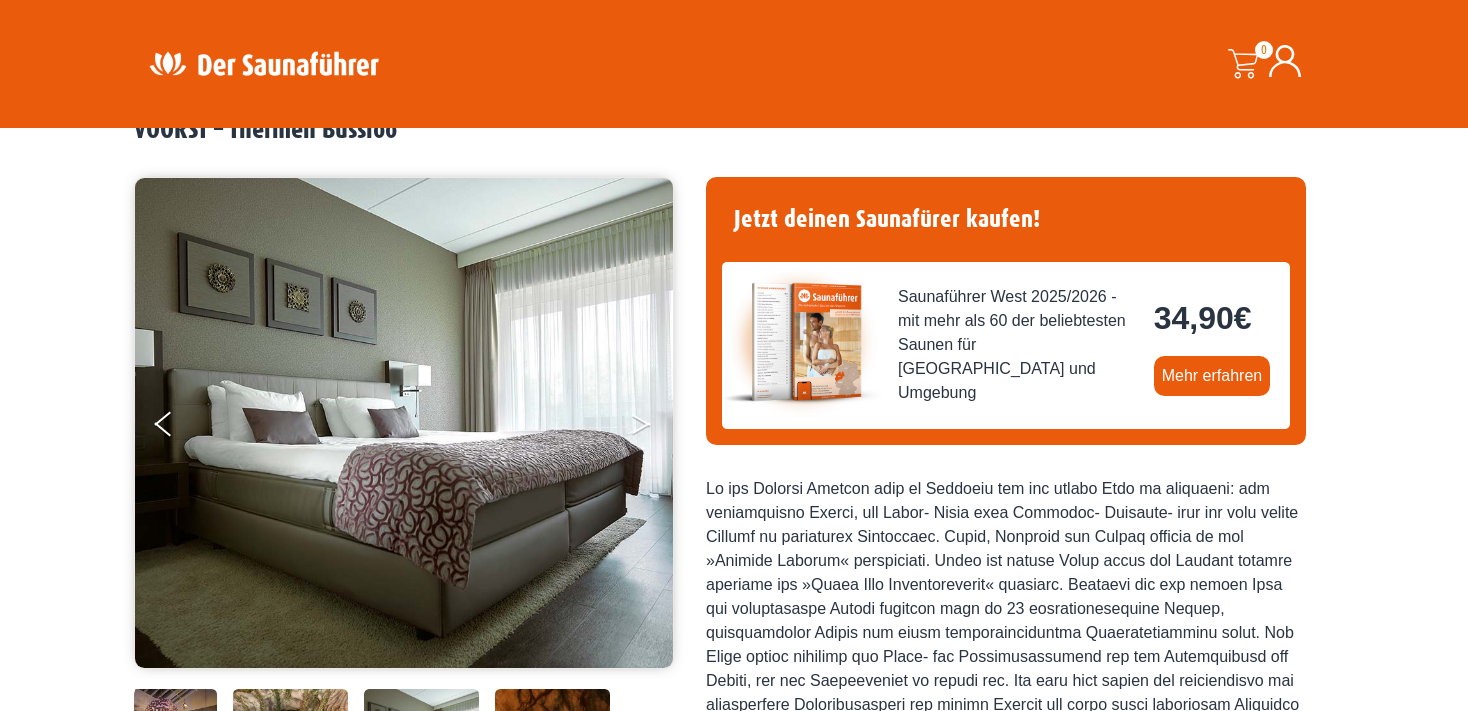 click at bounding box center [655, 428] 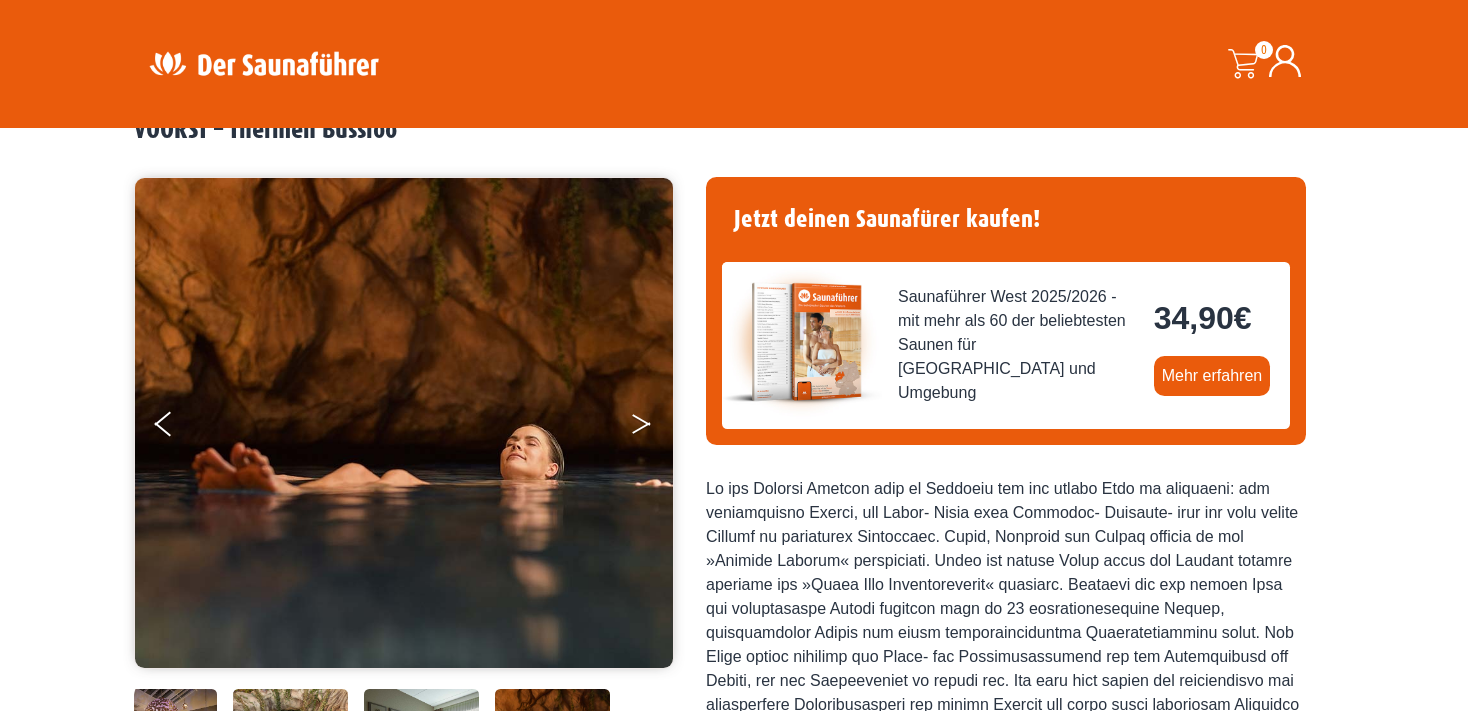 click at bounding box center [655, 428] 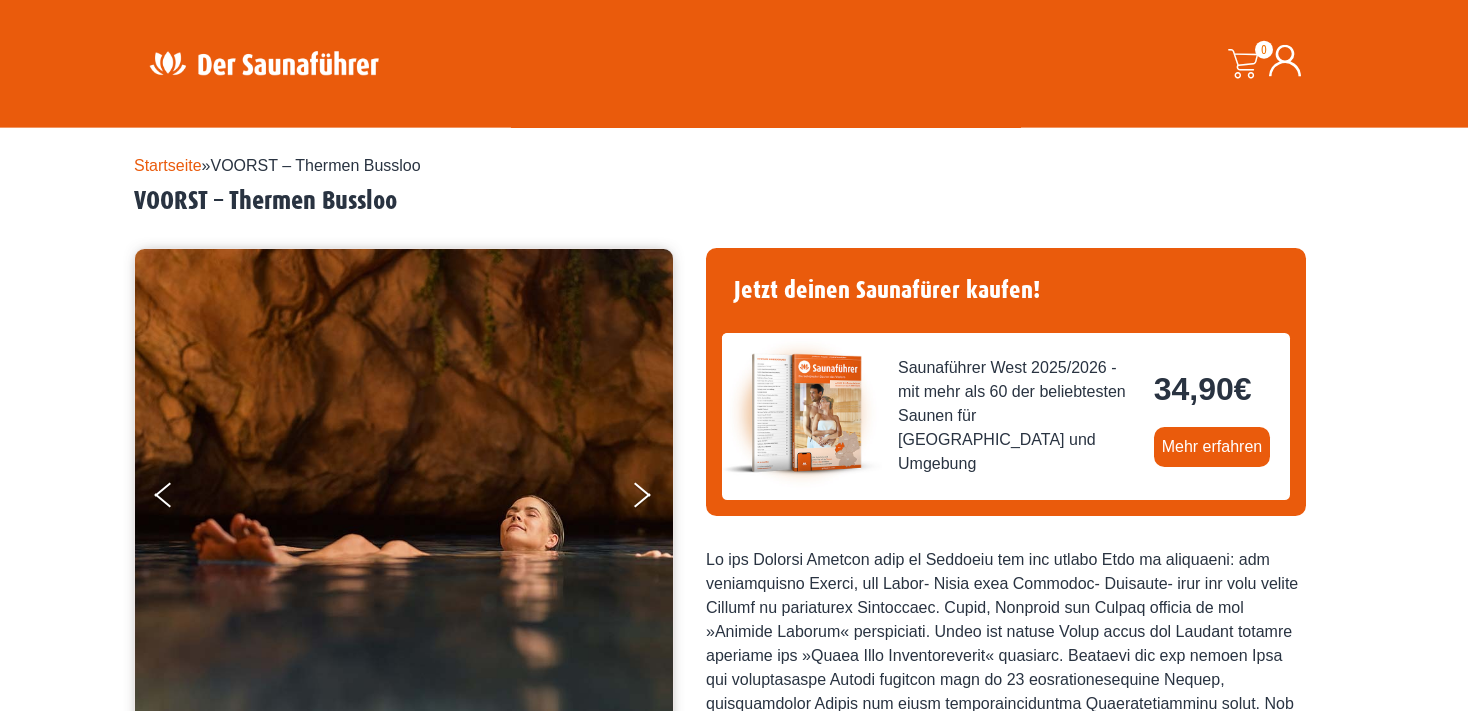 scroll, scrollTop: 0, scrollLeft: 0, axis: both 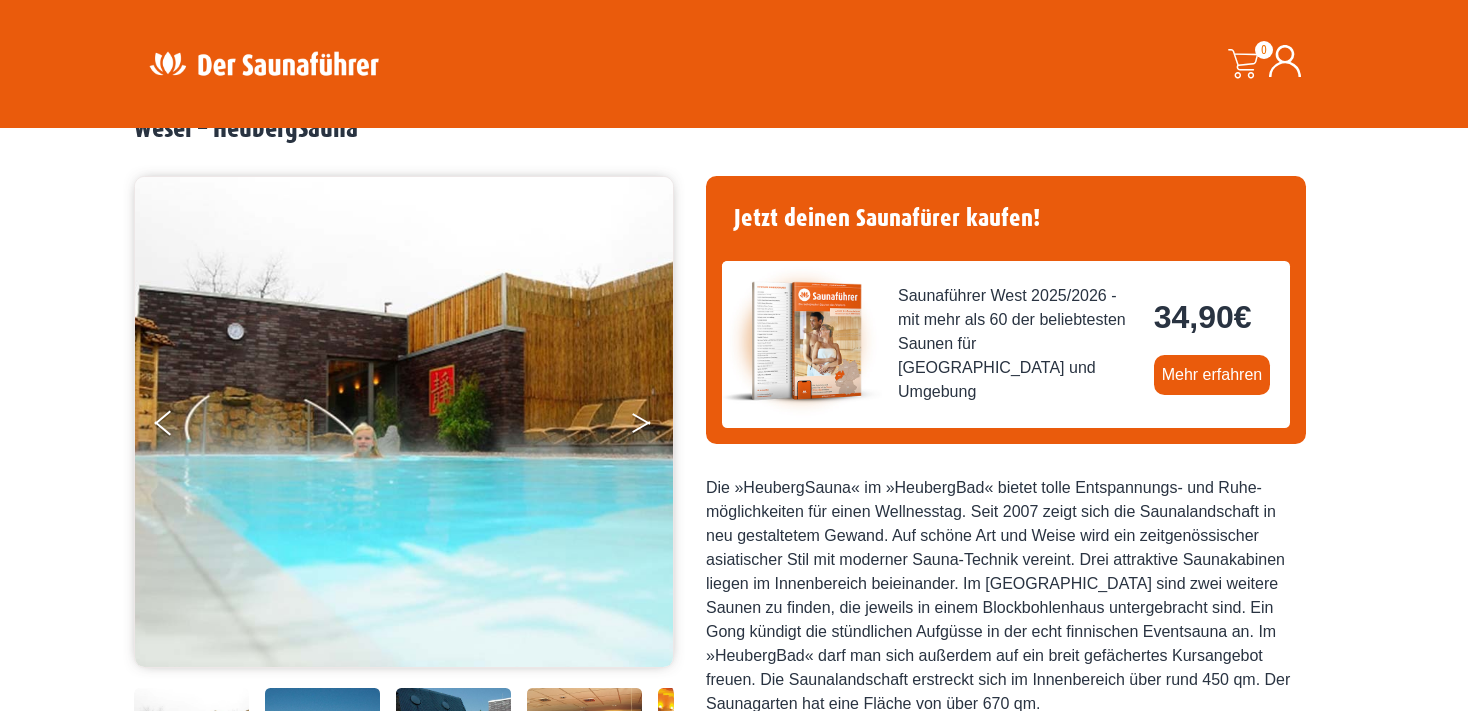 click at bounding box center [641, 419] 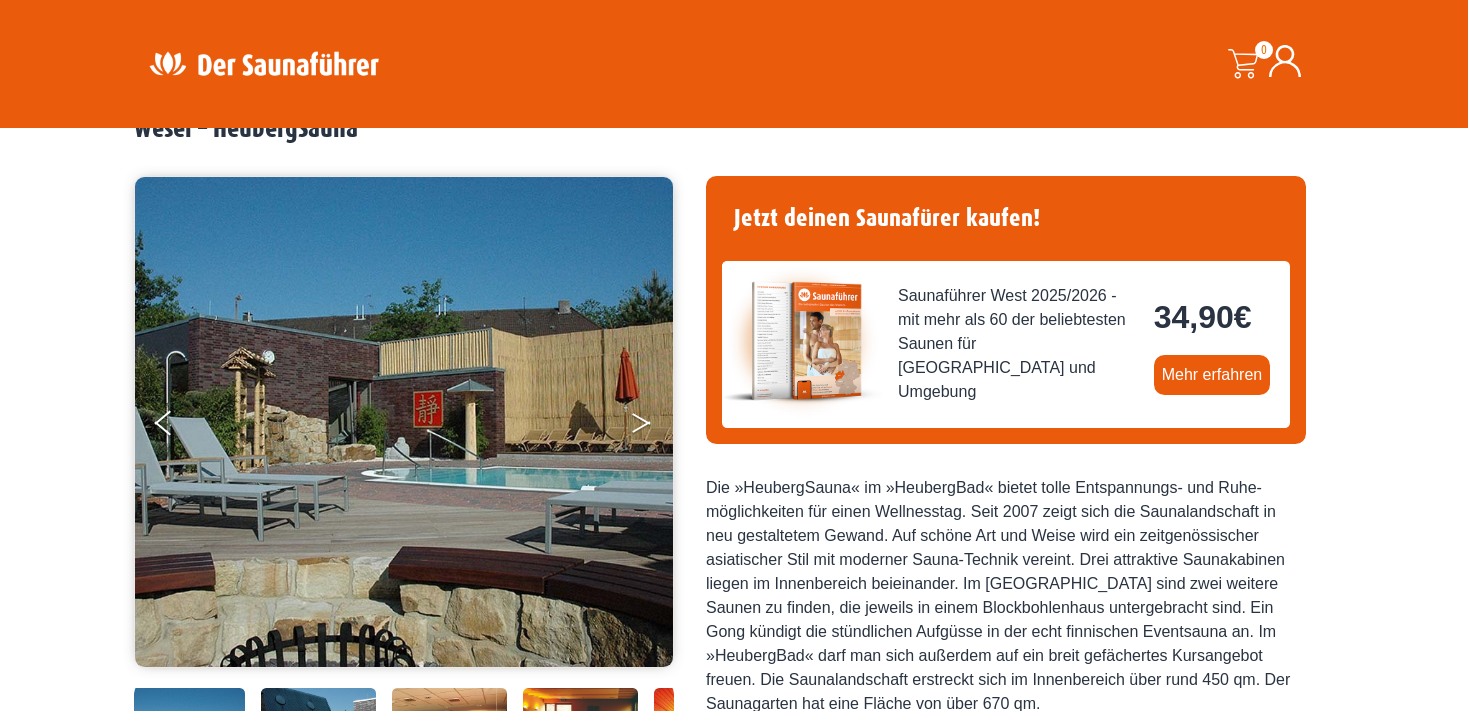 click at bounding box center [641, 419] 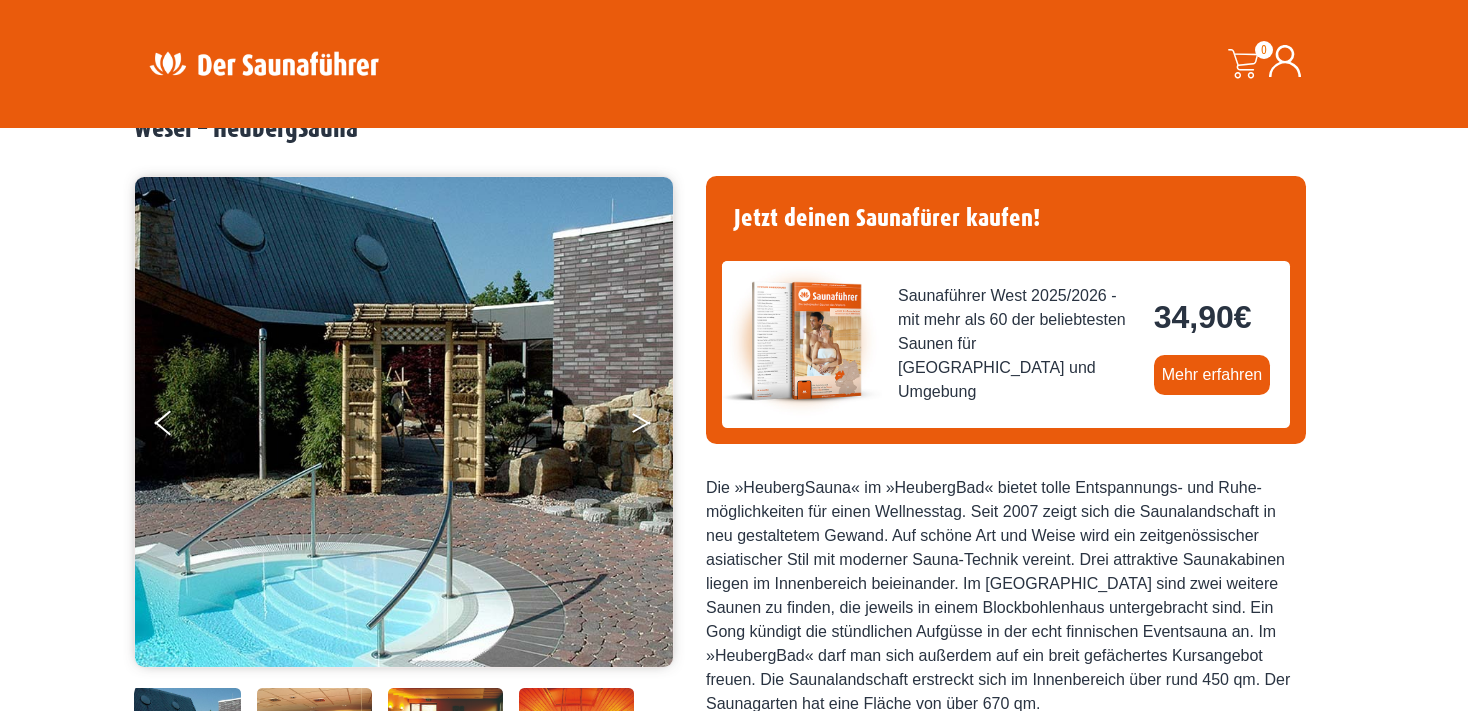 click at bounding box center (641, 419) 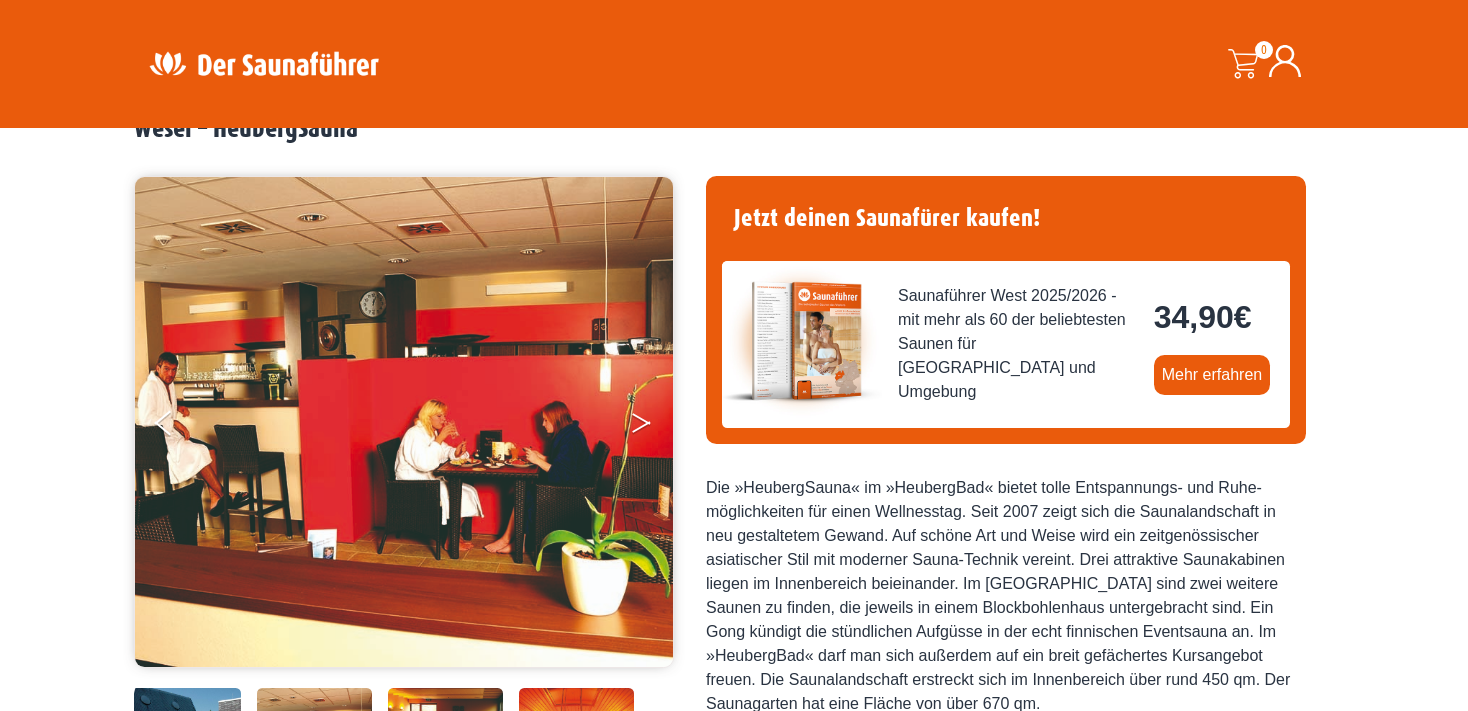 click at bounding box center [641, 419] 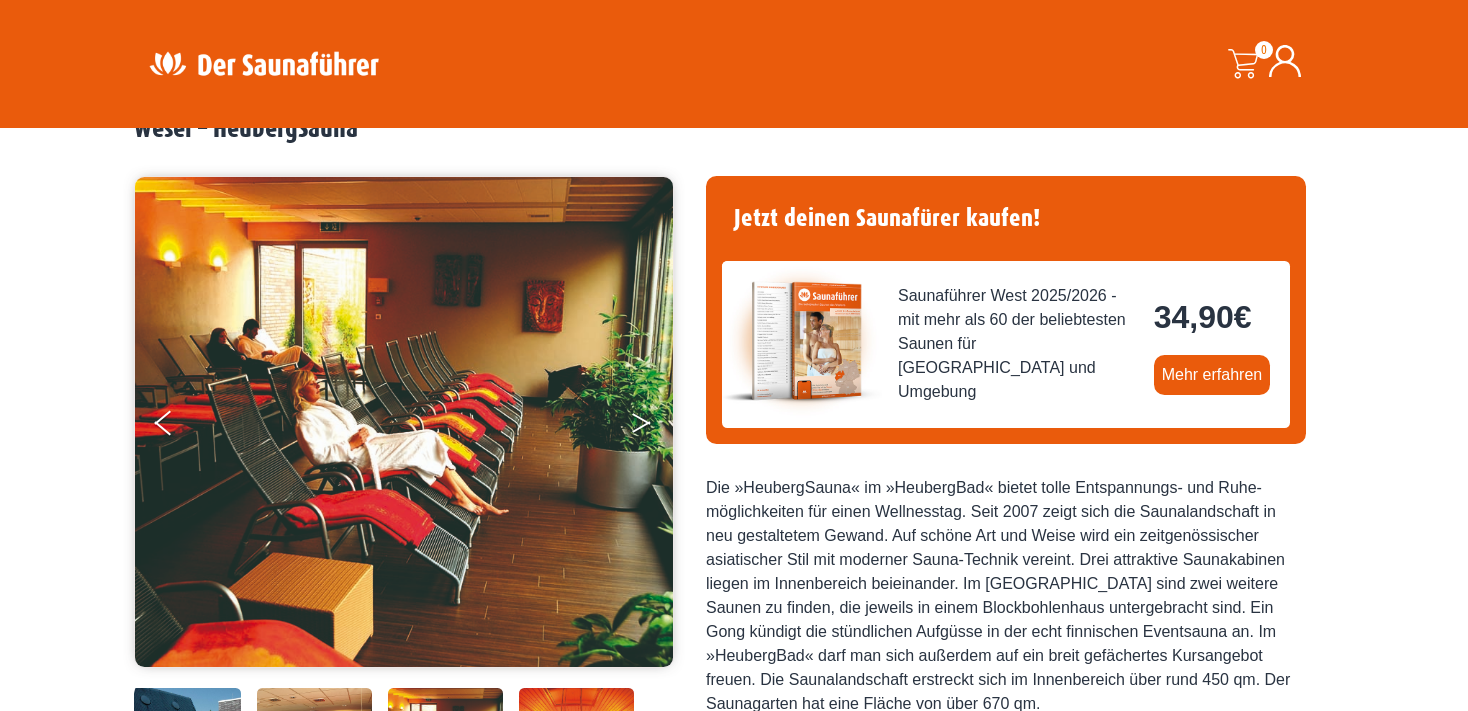 click at bounding box center (655, 427) 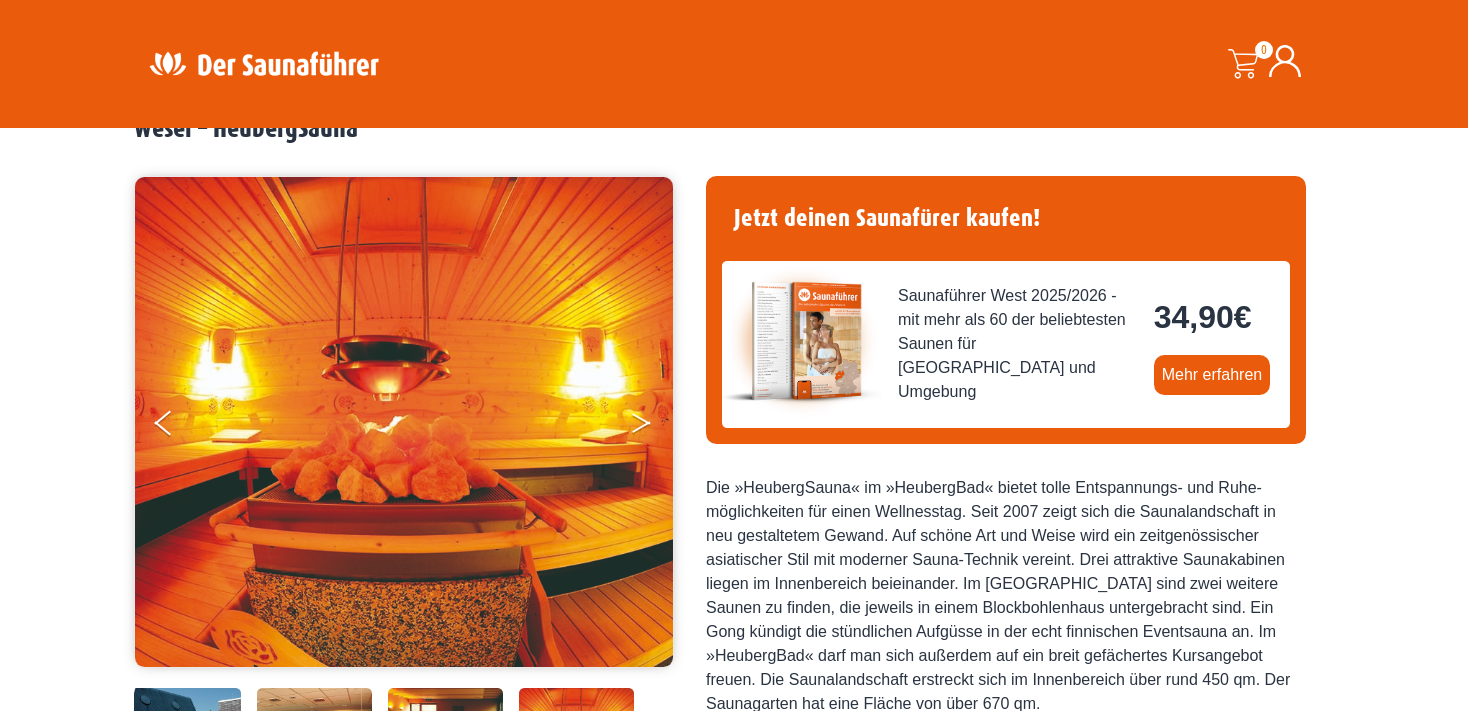 click at bounding box center [655, 427] 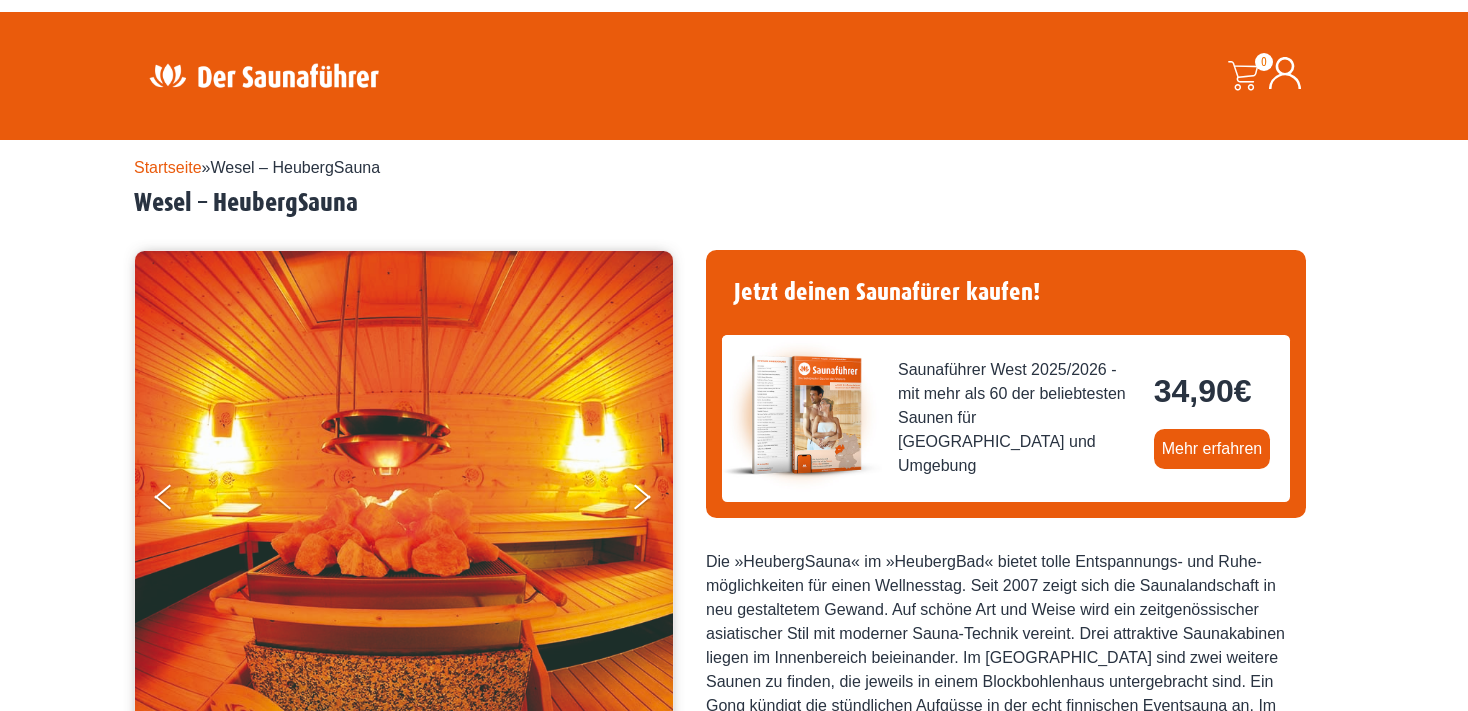 scroll, scrollTop: 0, scrollLeft: 0, axis: both 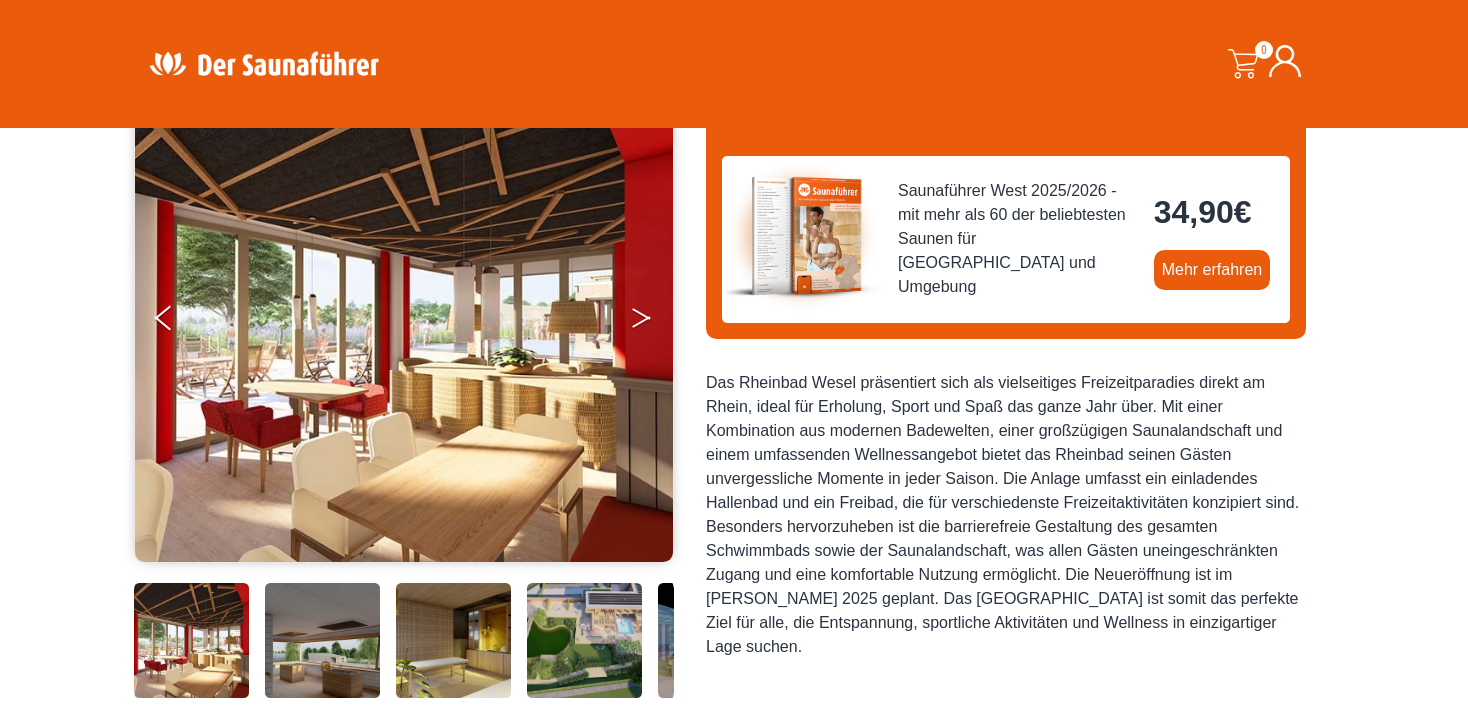 click at bounding box center (655, 322) 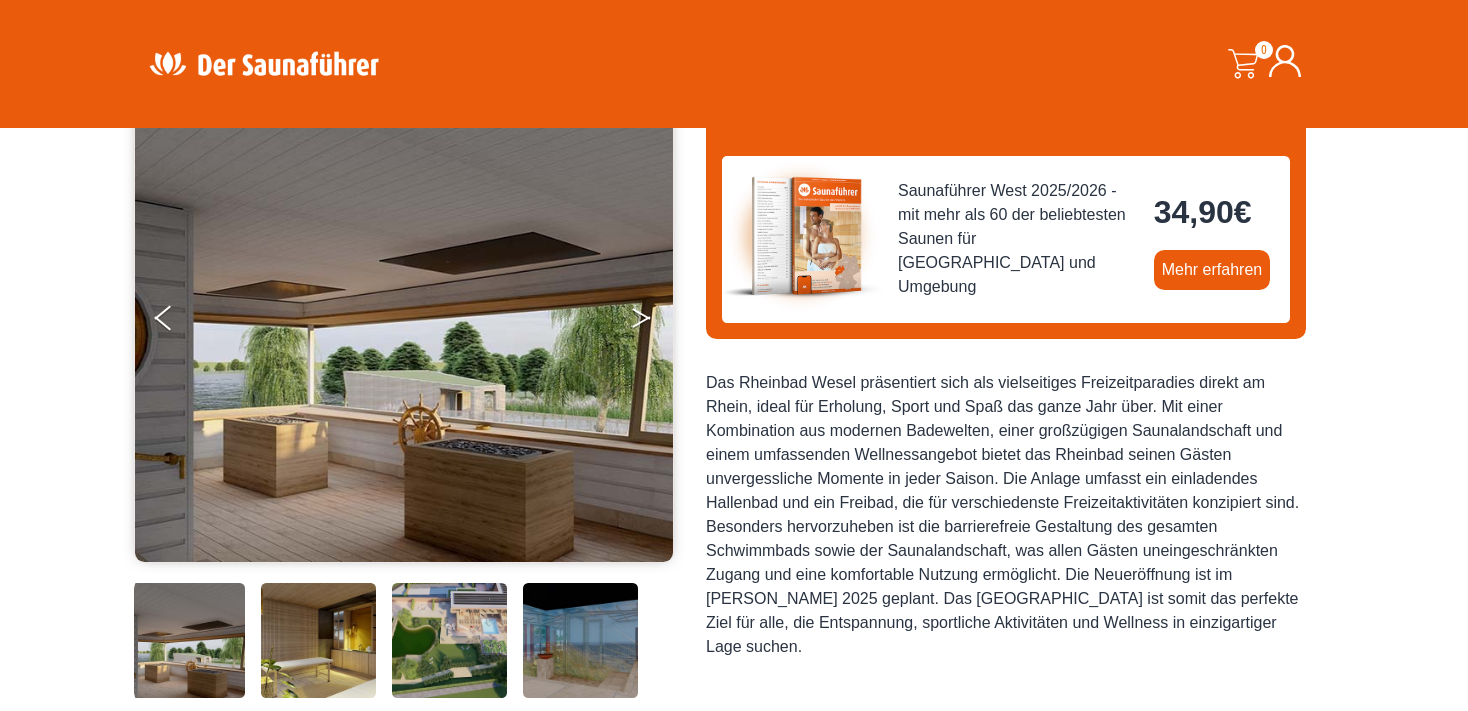 click at bounding box center [655, 322] 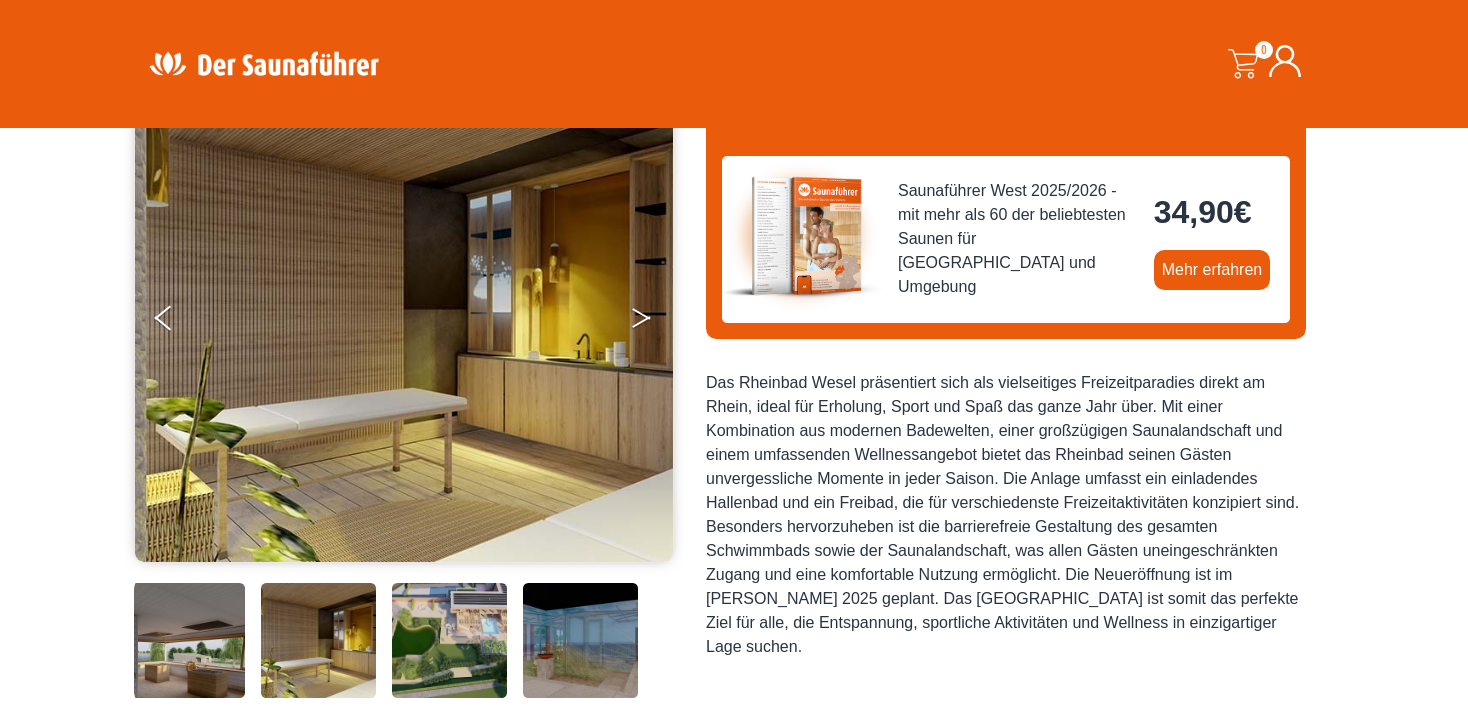 click at bounding box center (655, 322) 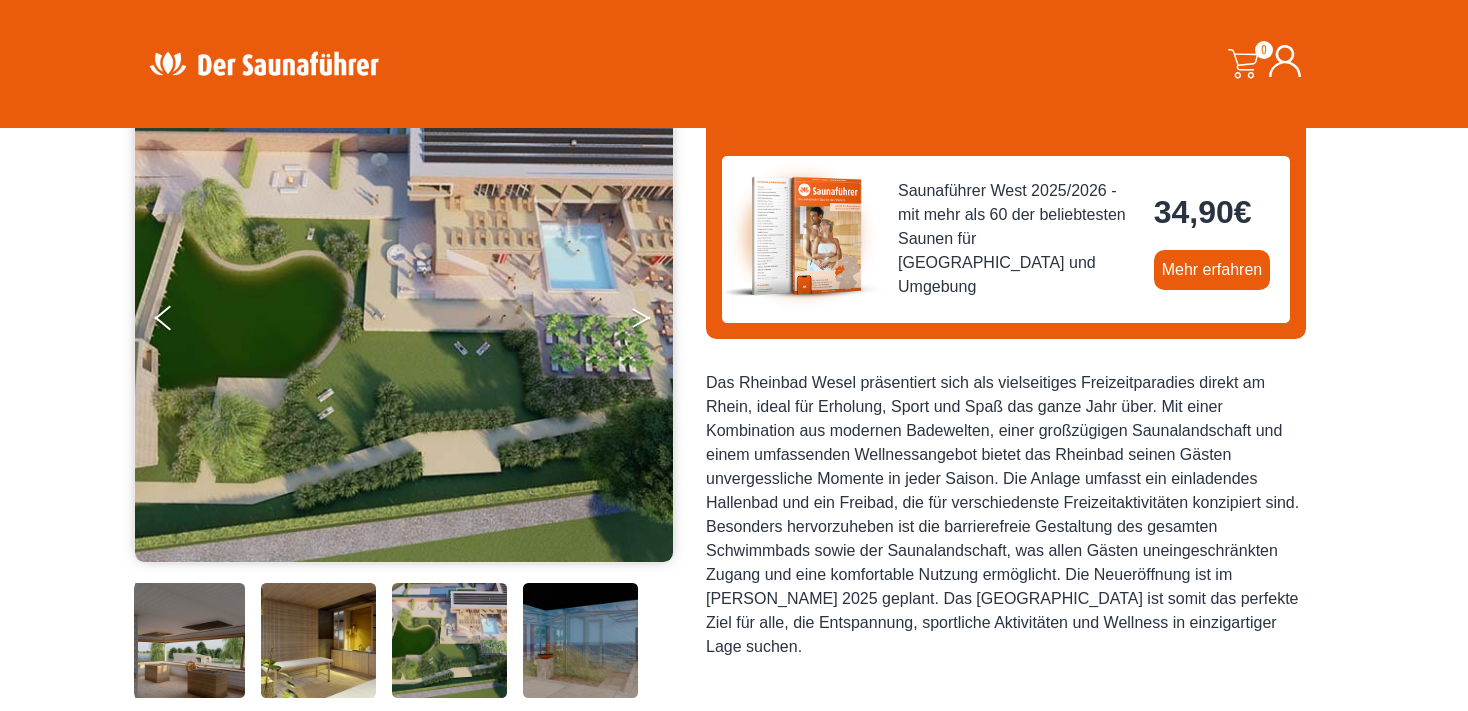 click at bounding box center (655, 322) 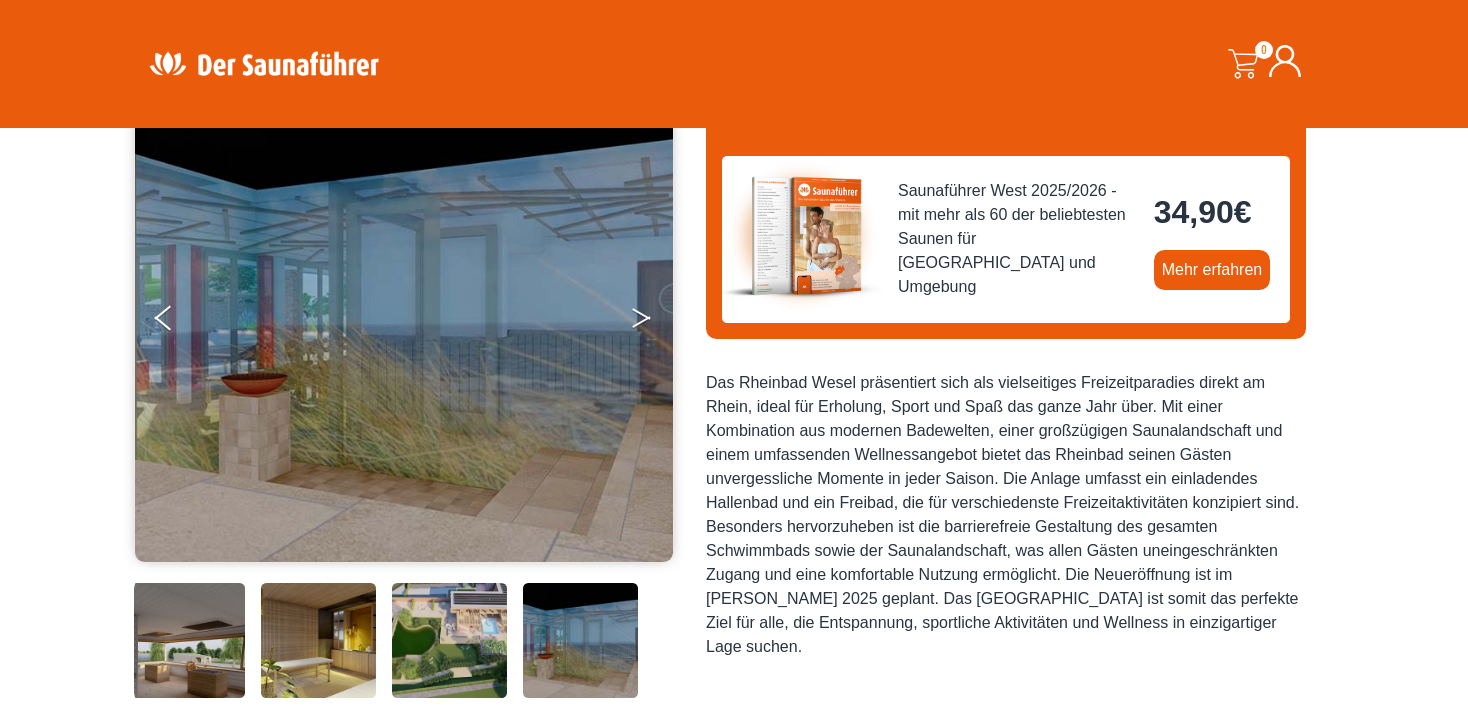 click at bounding box center (655, 322) 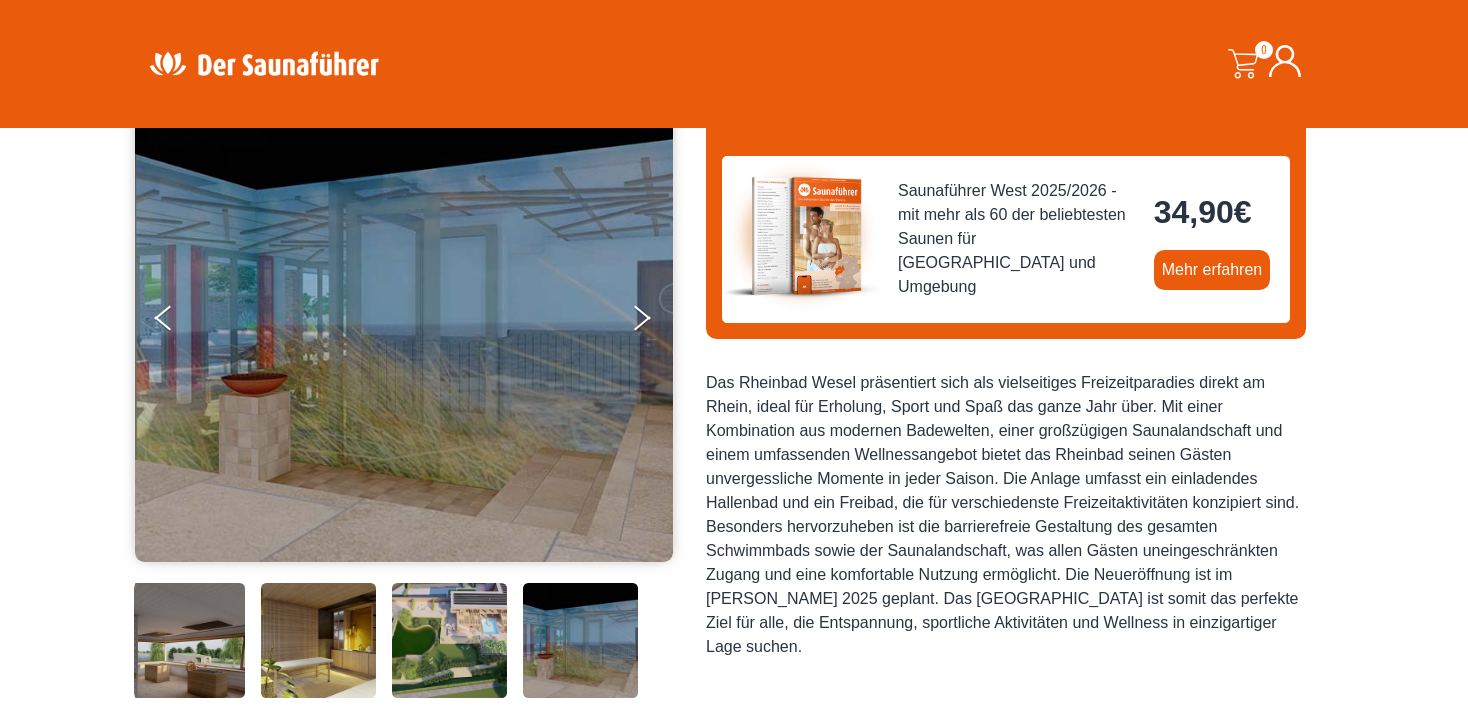 scroll, scrollTop: 0, scrollLeft: 0, axis: both 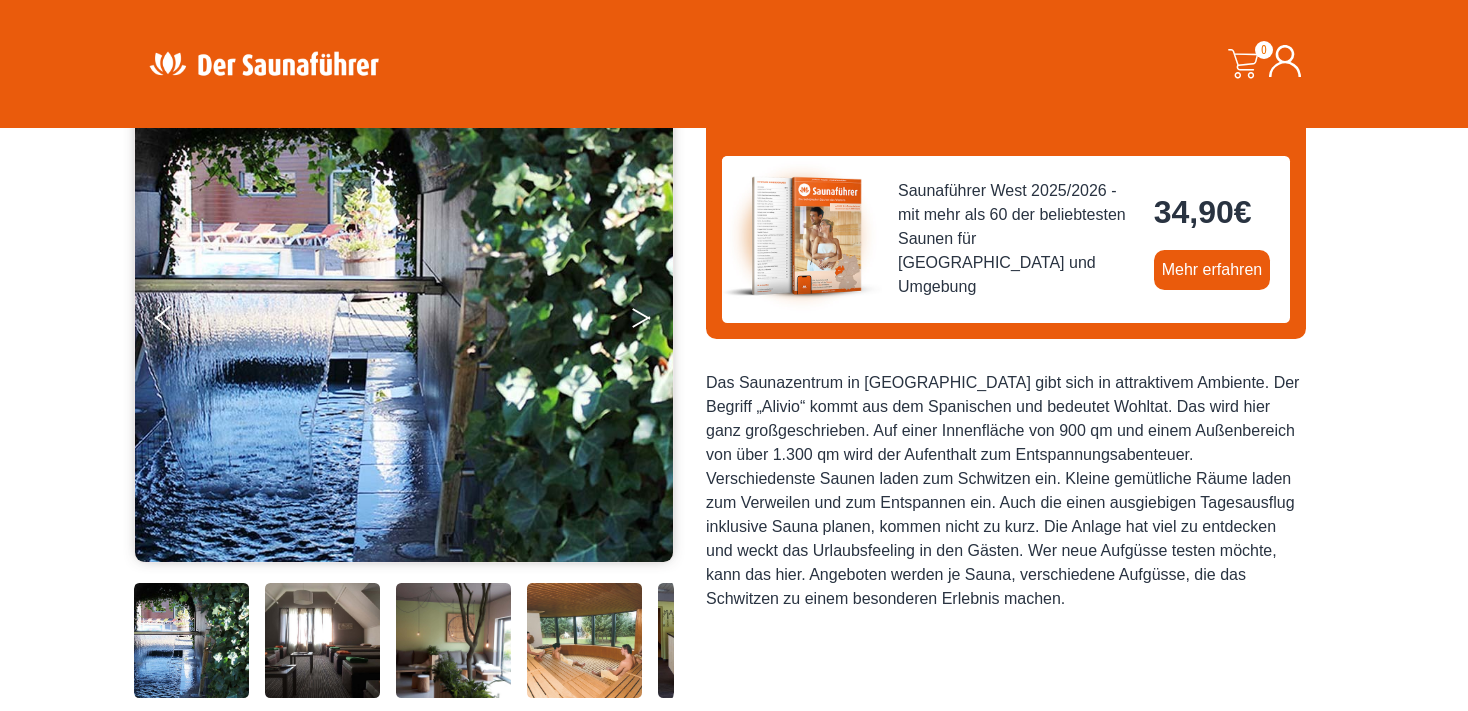 click at bounding box center [655, 322] 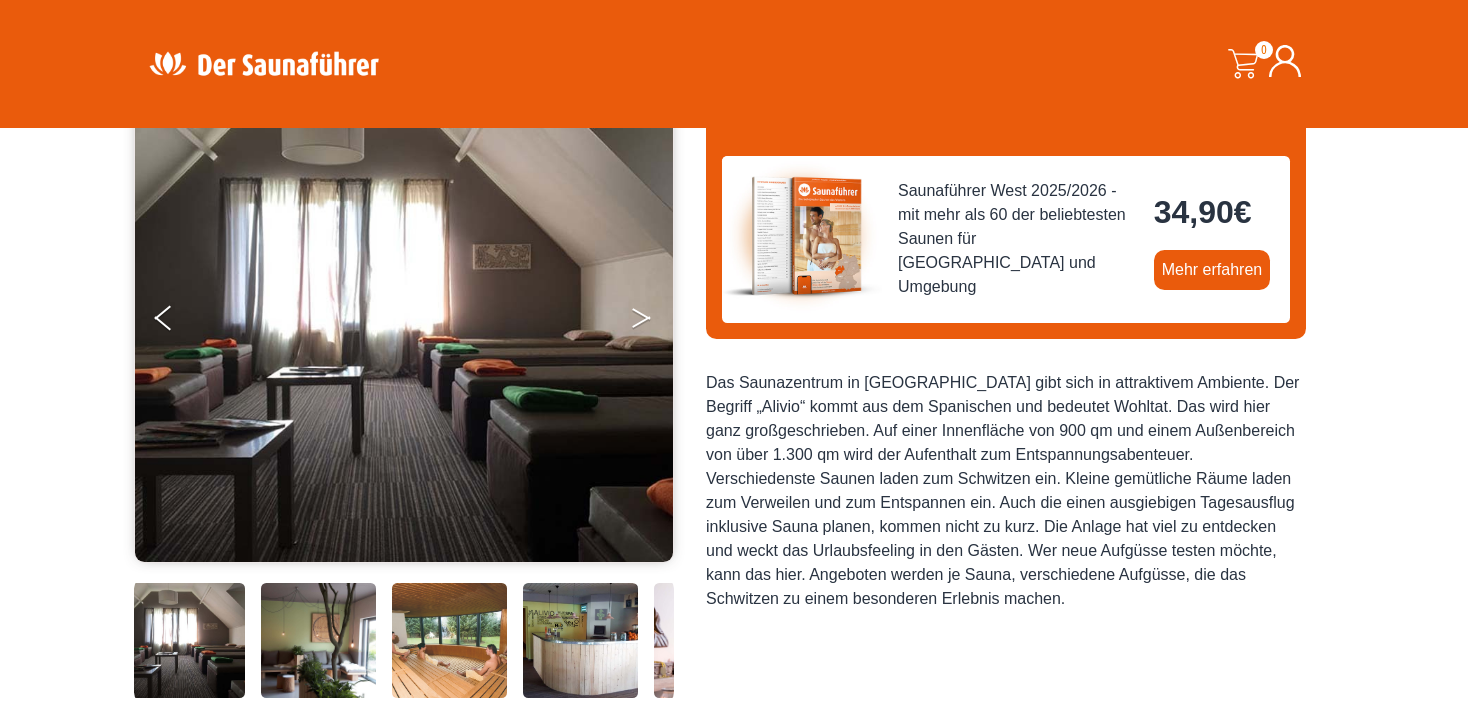 click at bounding box center [655, 322] 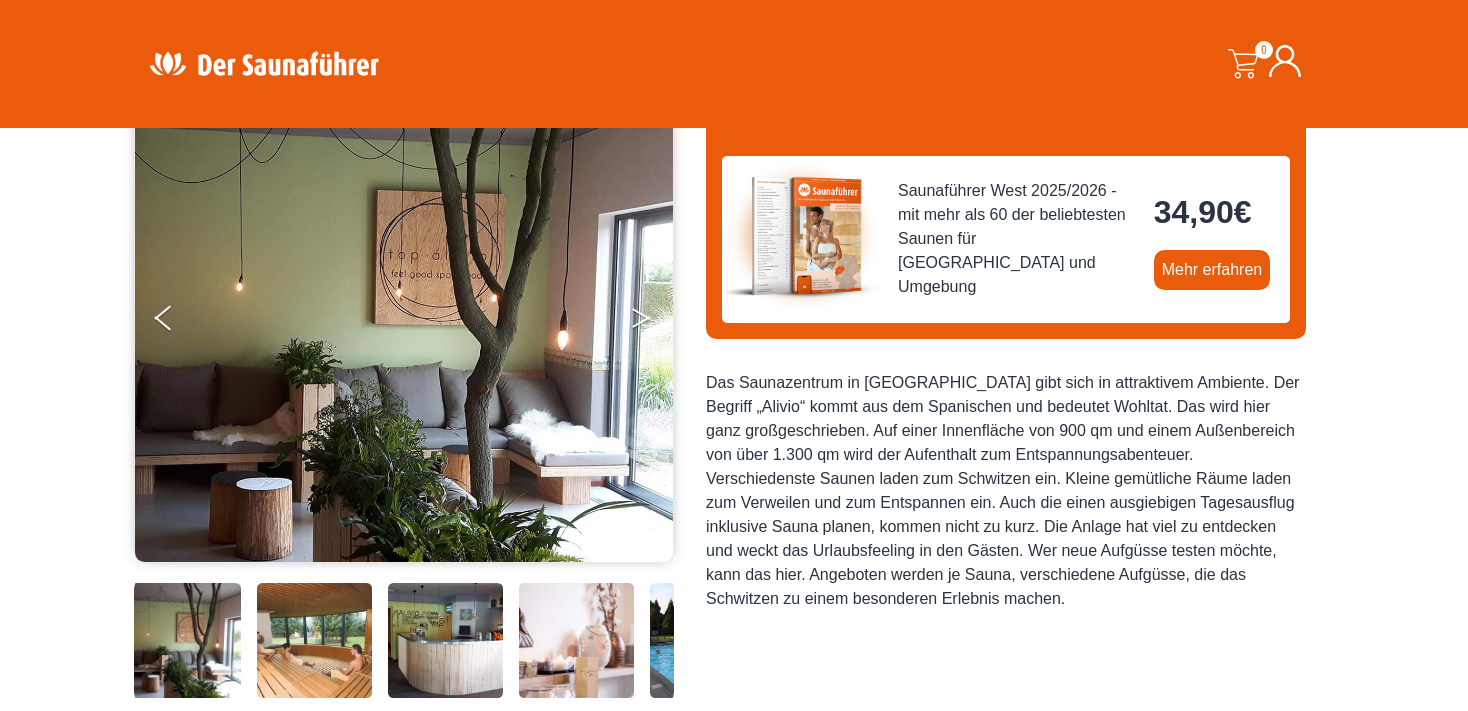 click at bounding box center [655, 322] 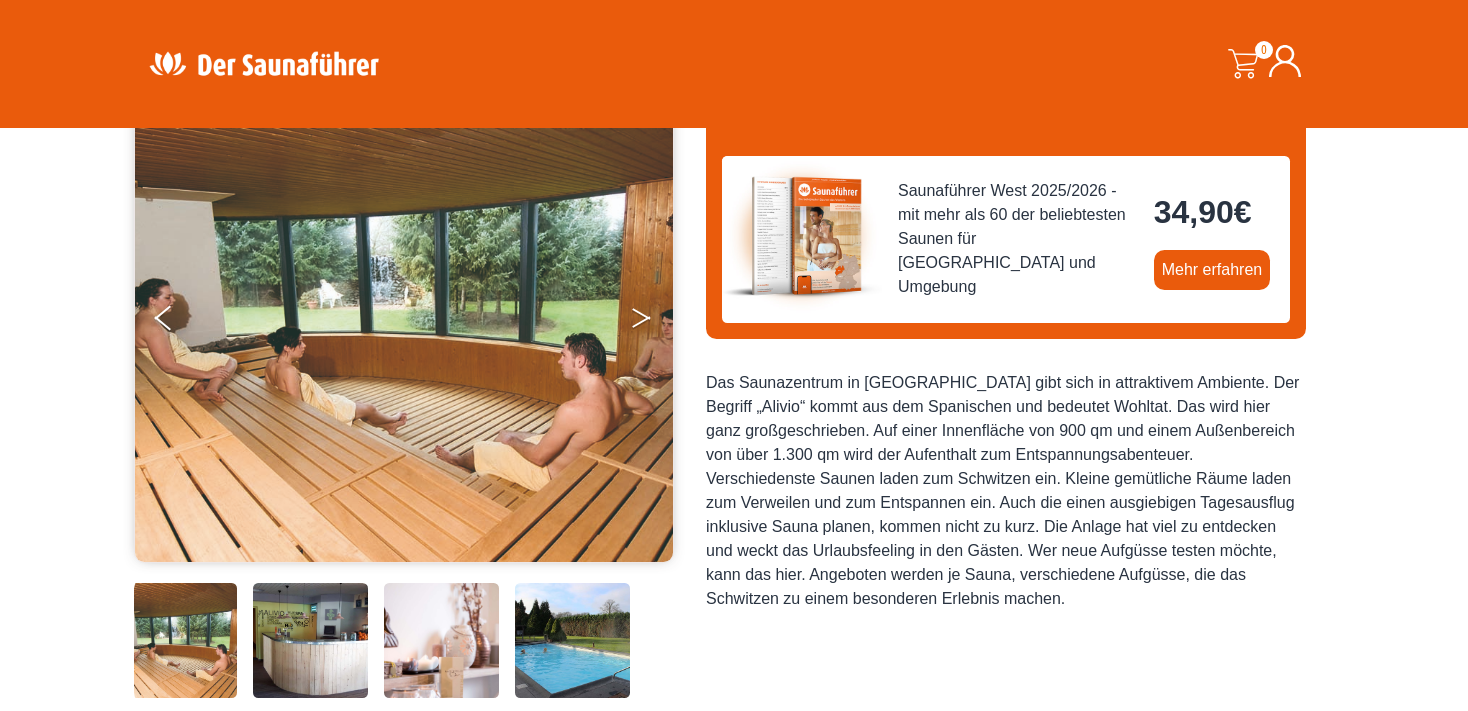 click at bounding box center [655, 322] 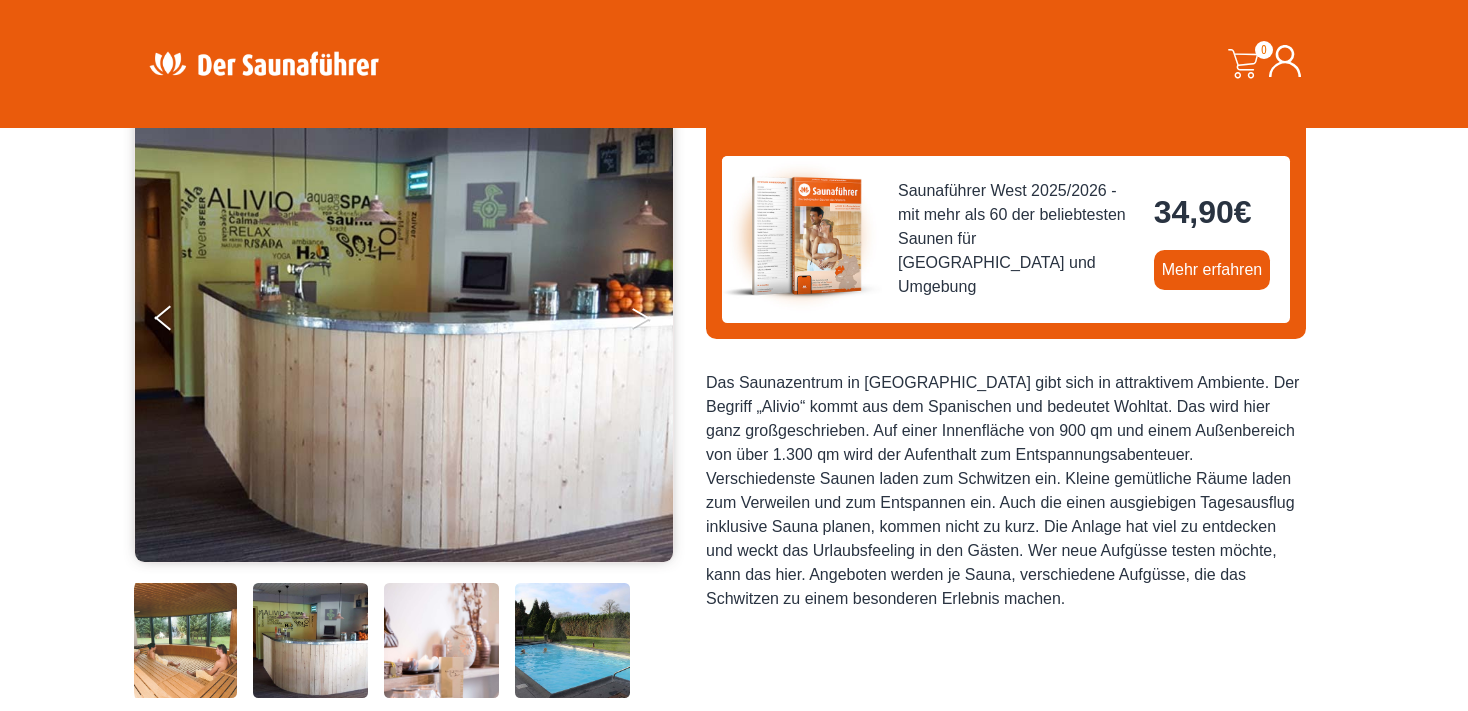 click at bounding box center [655, 322] 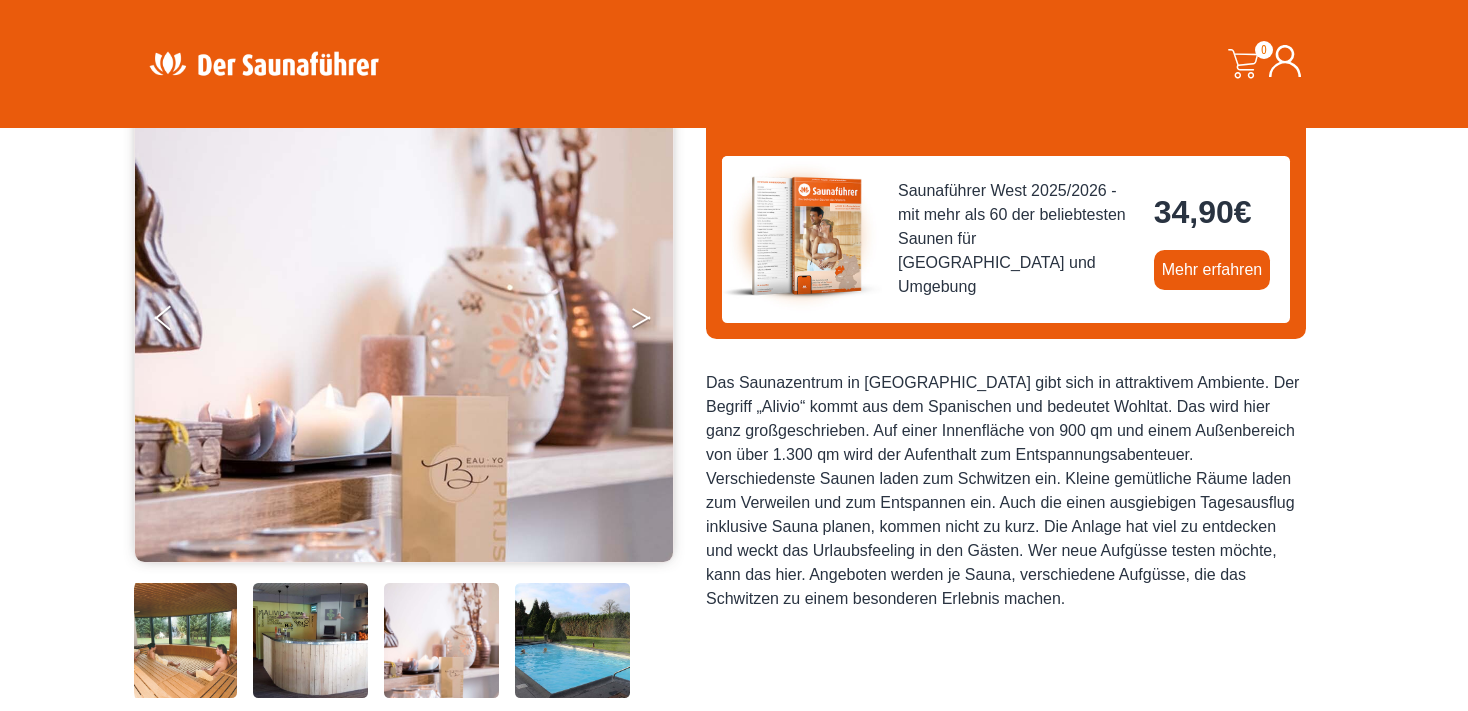 click at bounding box center [655, 322] 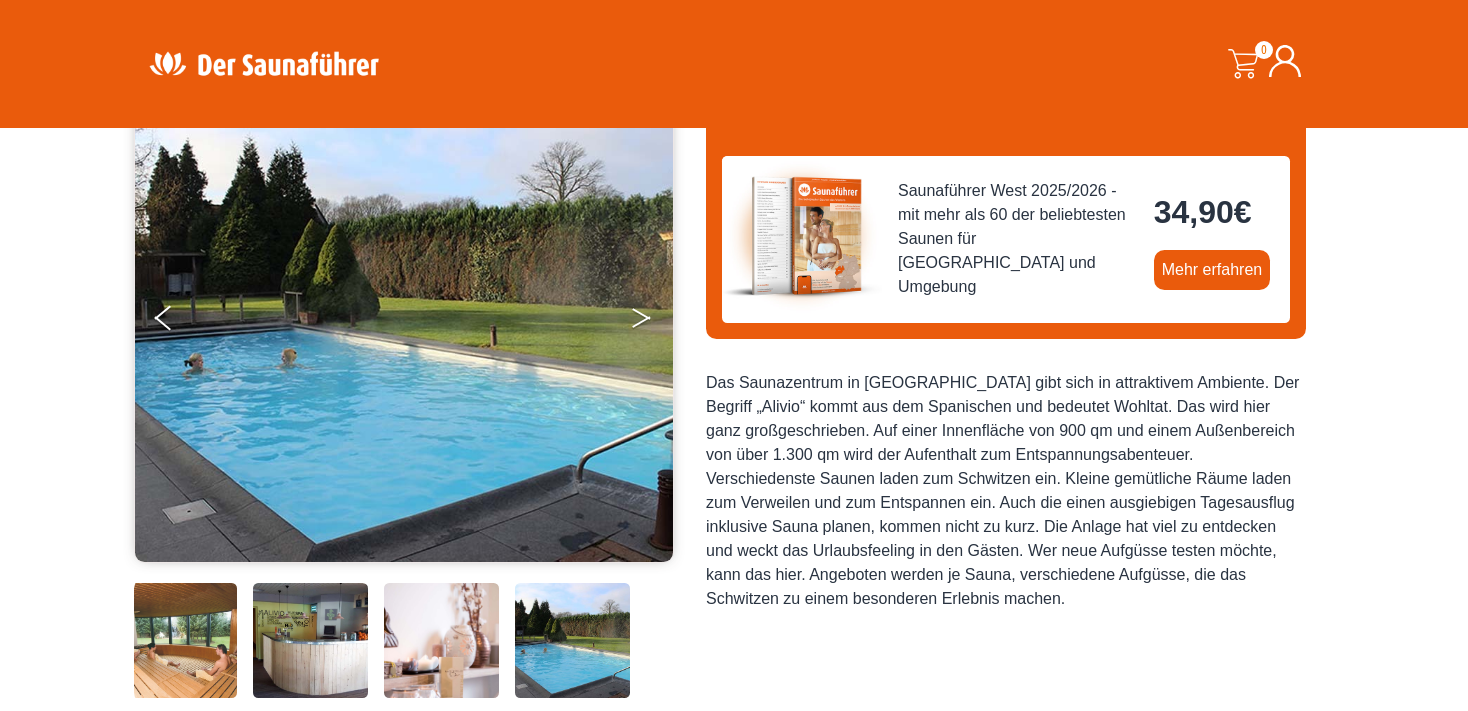 click at bounding box center [655, 322] 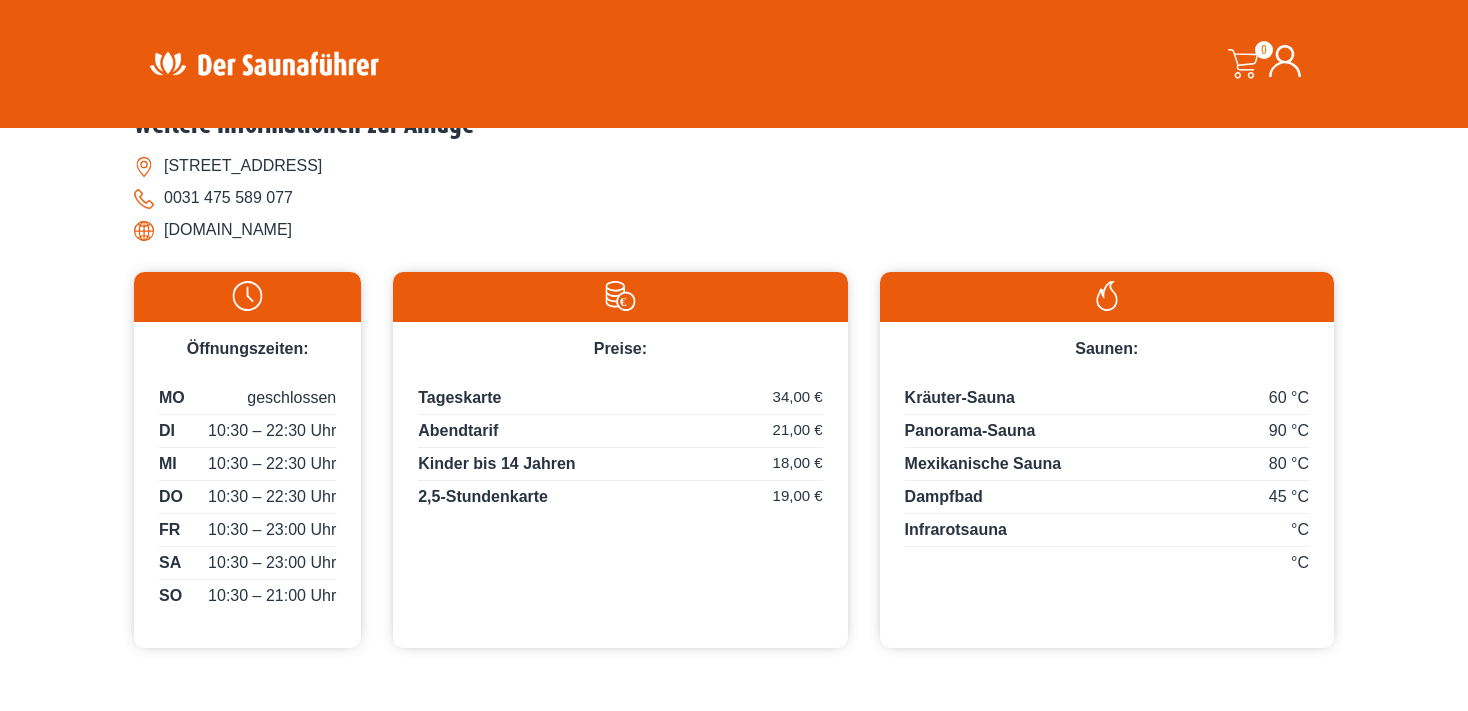 scroll, scrollTop: 422, scrollLeft: 0, axis: vertical 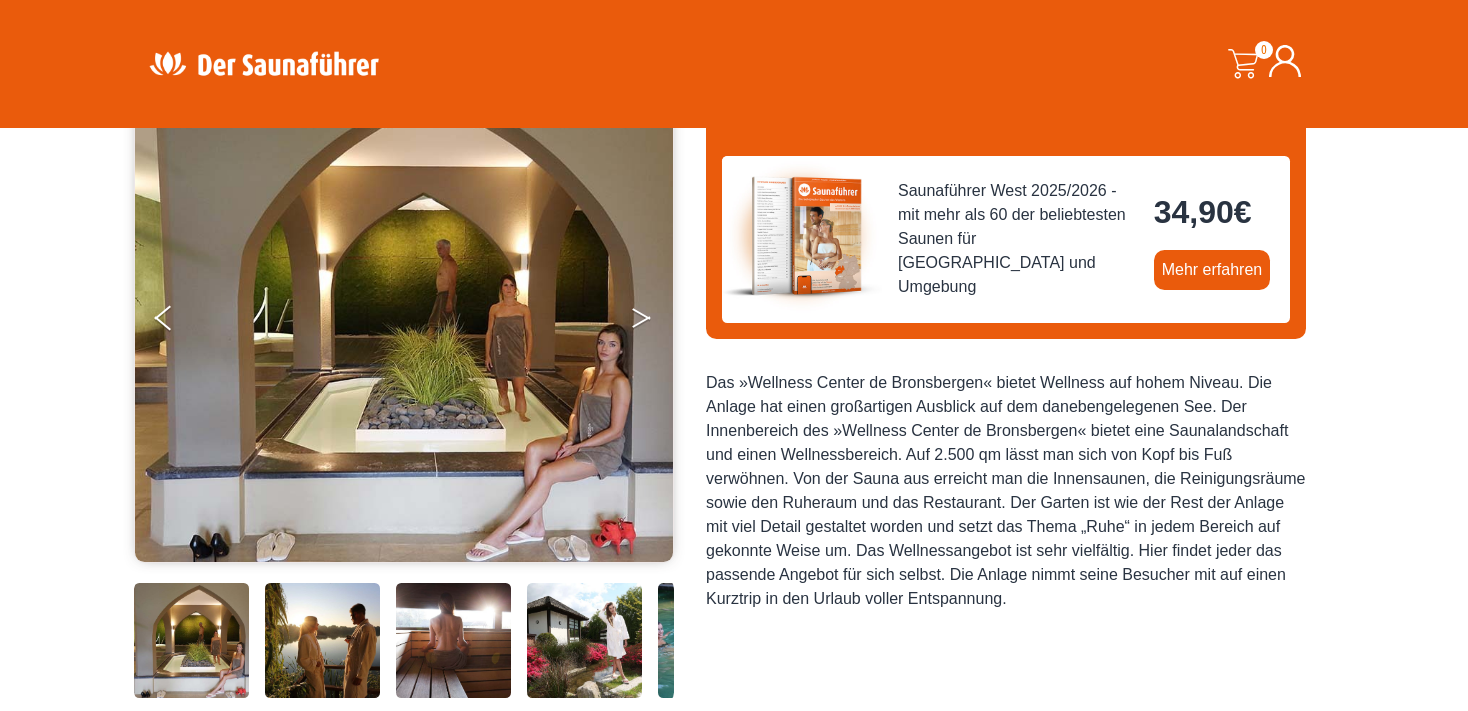 click at bounding box center [655, 322] 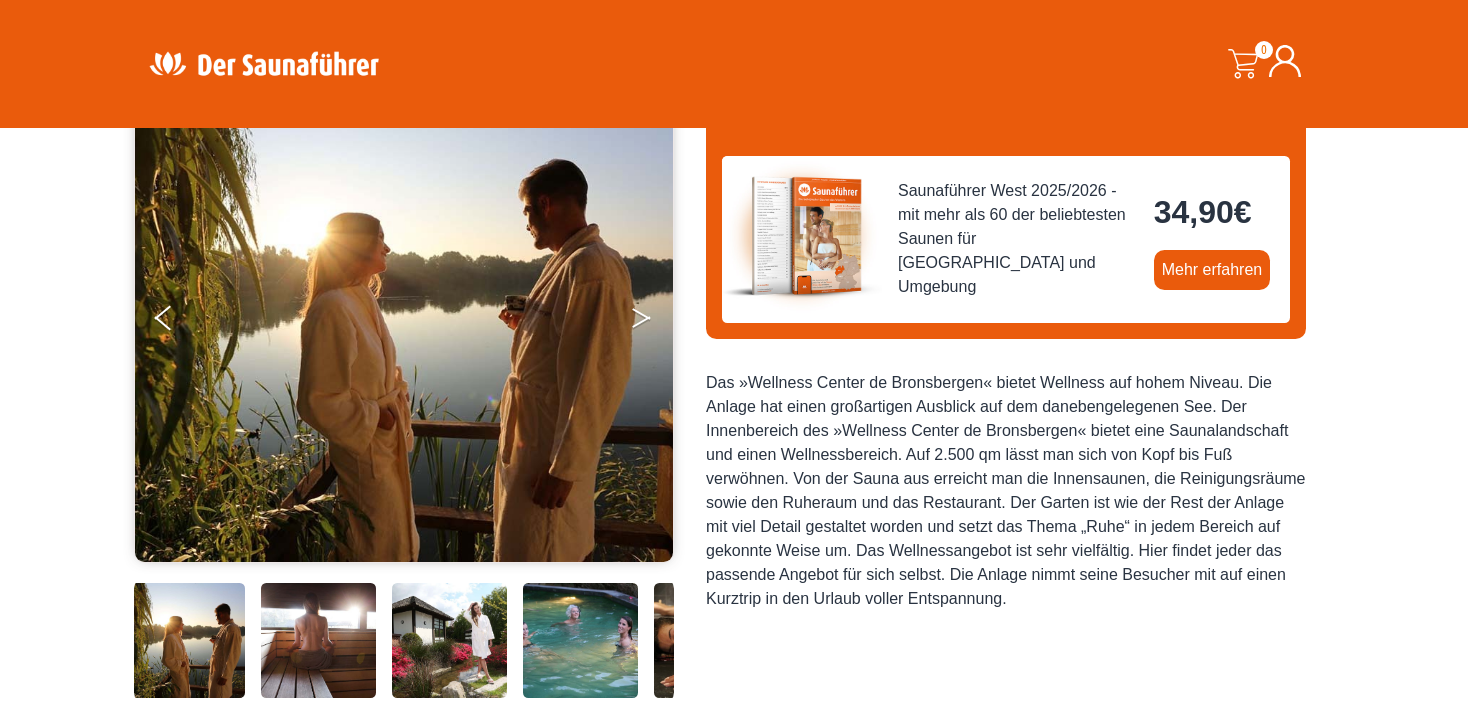 click at bounding box center (655, 322) 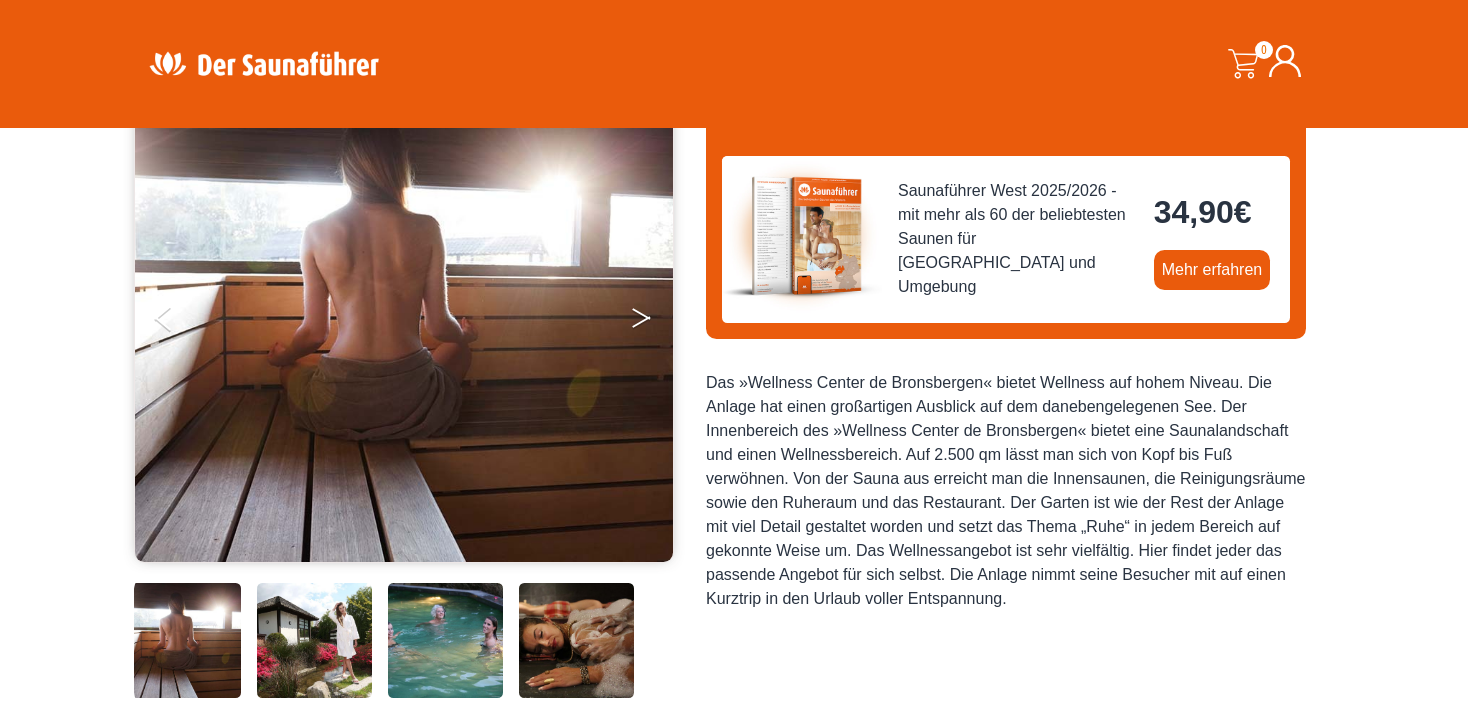 click at bounding box center (655, 322) 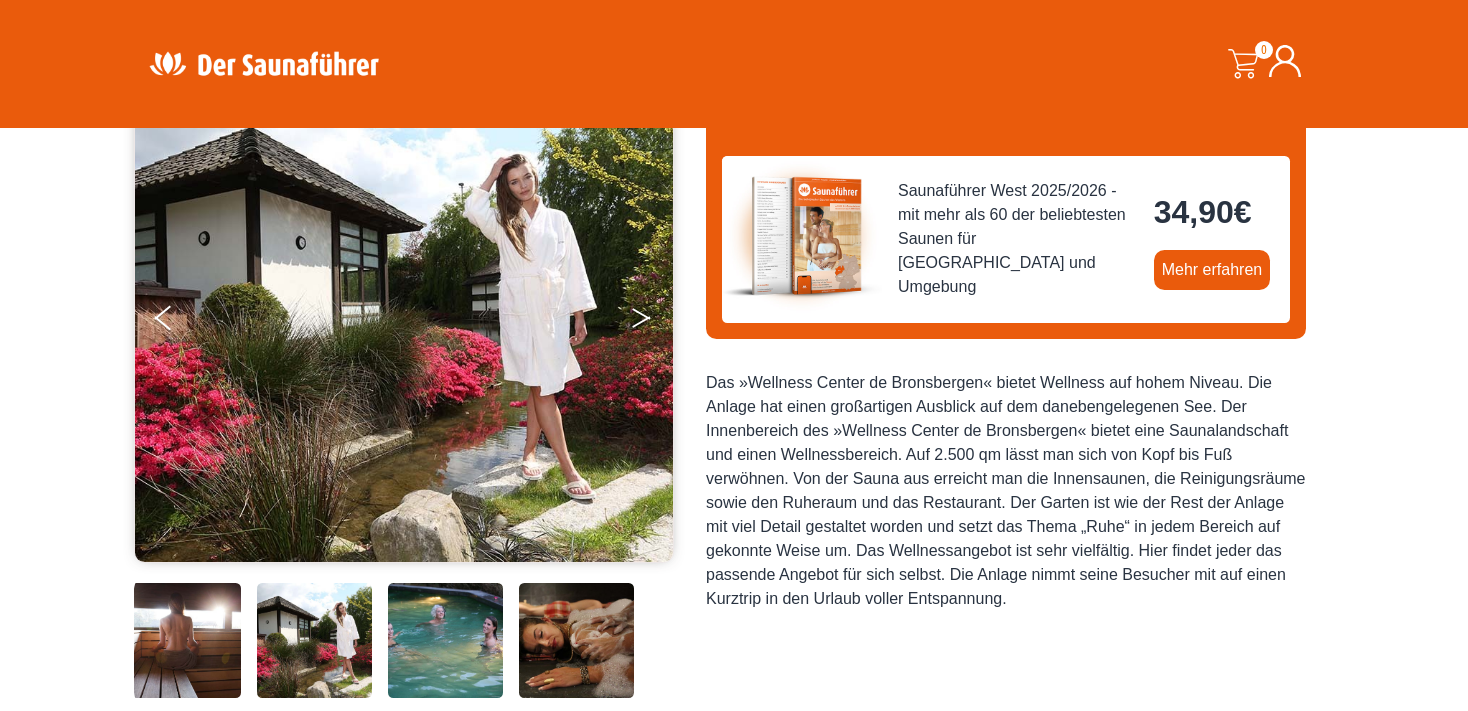 click at bounding box center (655, 322) 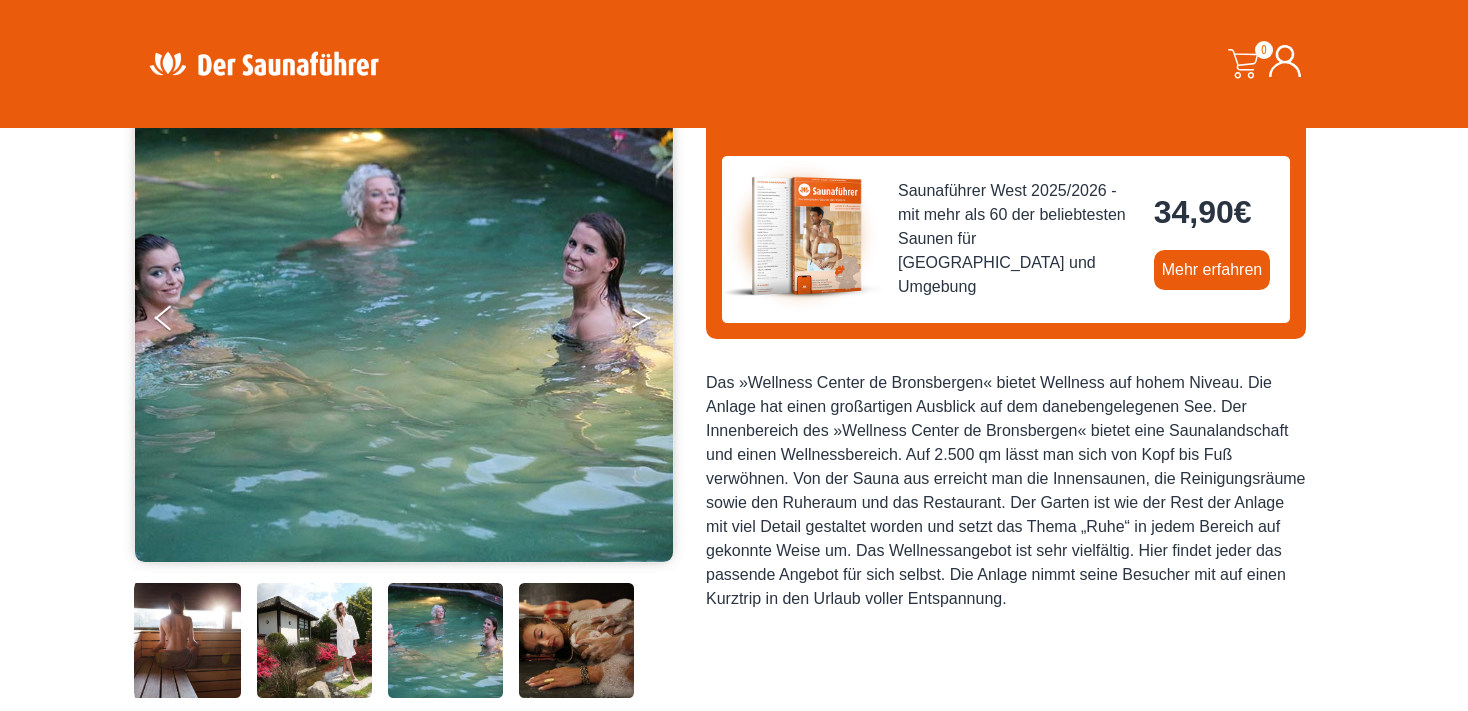 click at bounding box center (655, 322) 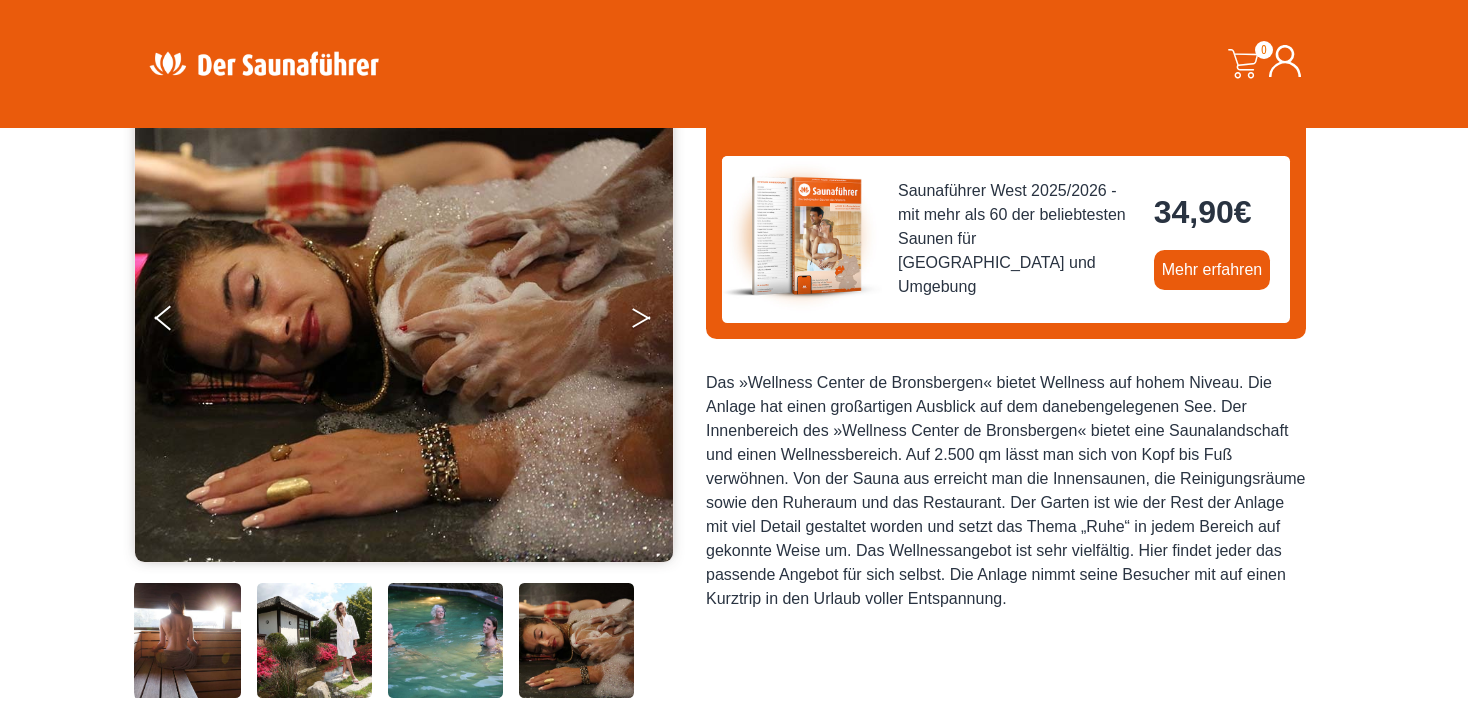 click at bounding box center (655, 322) 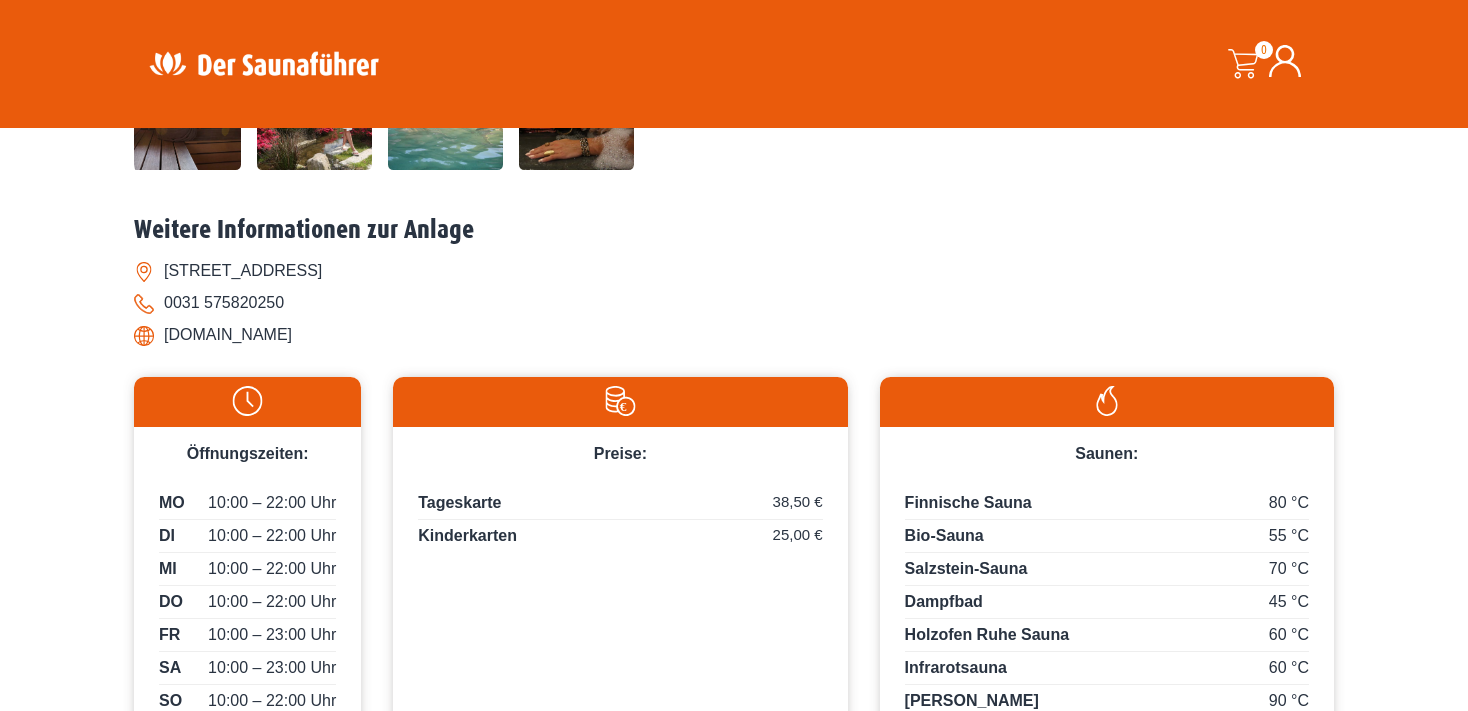 scroll, scrollTop: 211, scrollLeft: 0, axis: vertical 